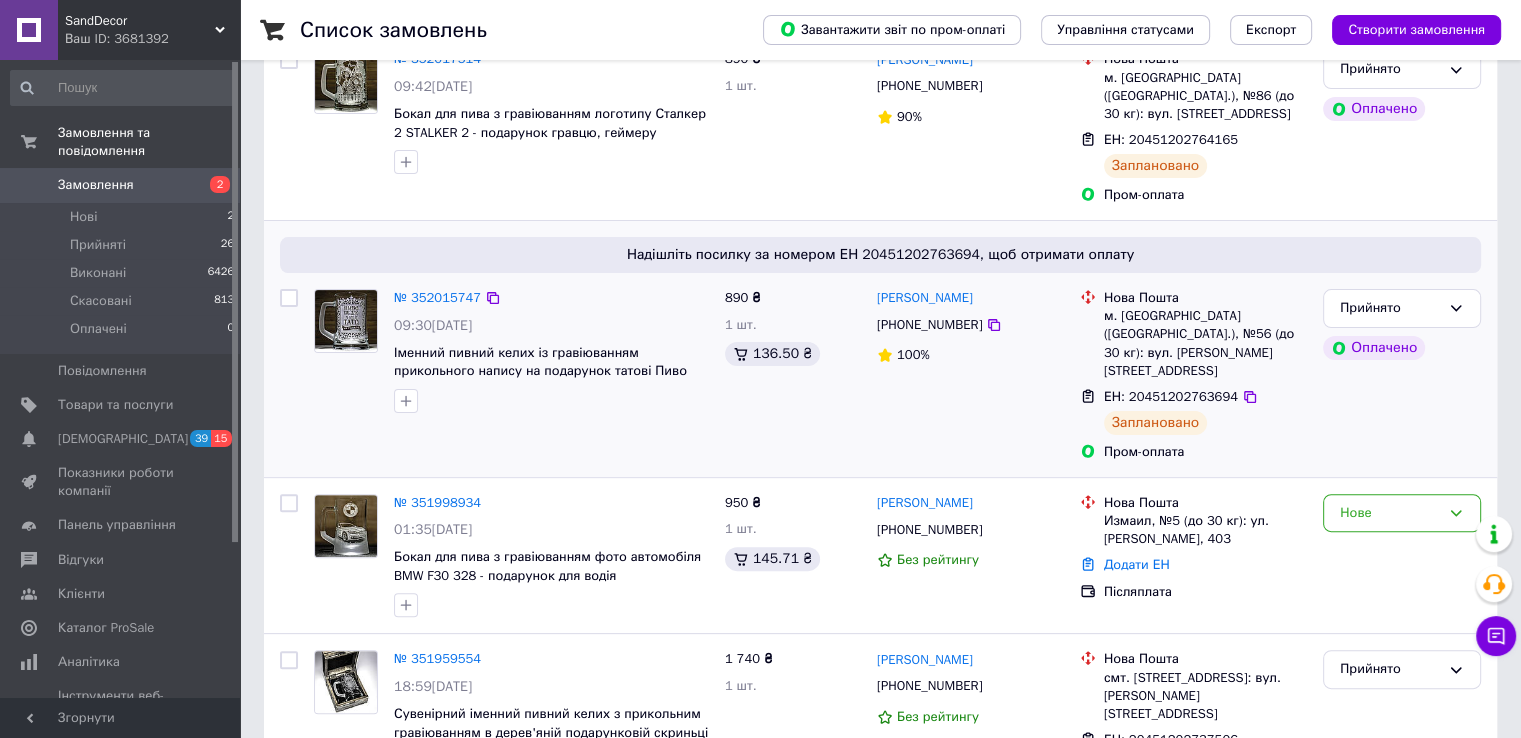 scroll, scrollTop: 500, scrollLeft: 0, axis: vertical 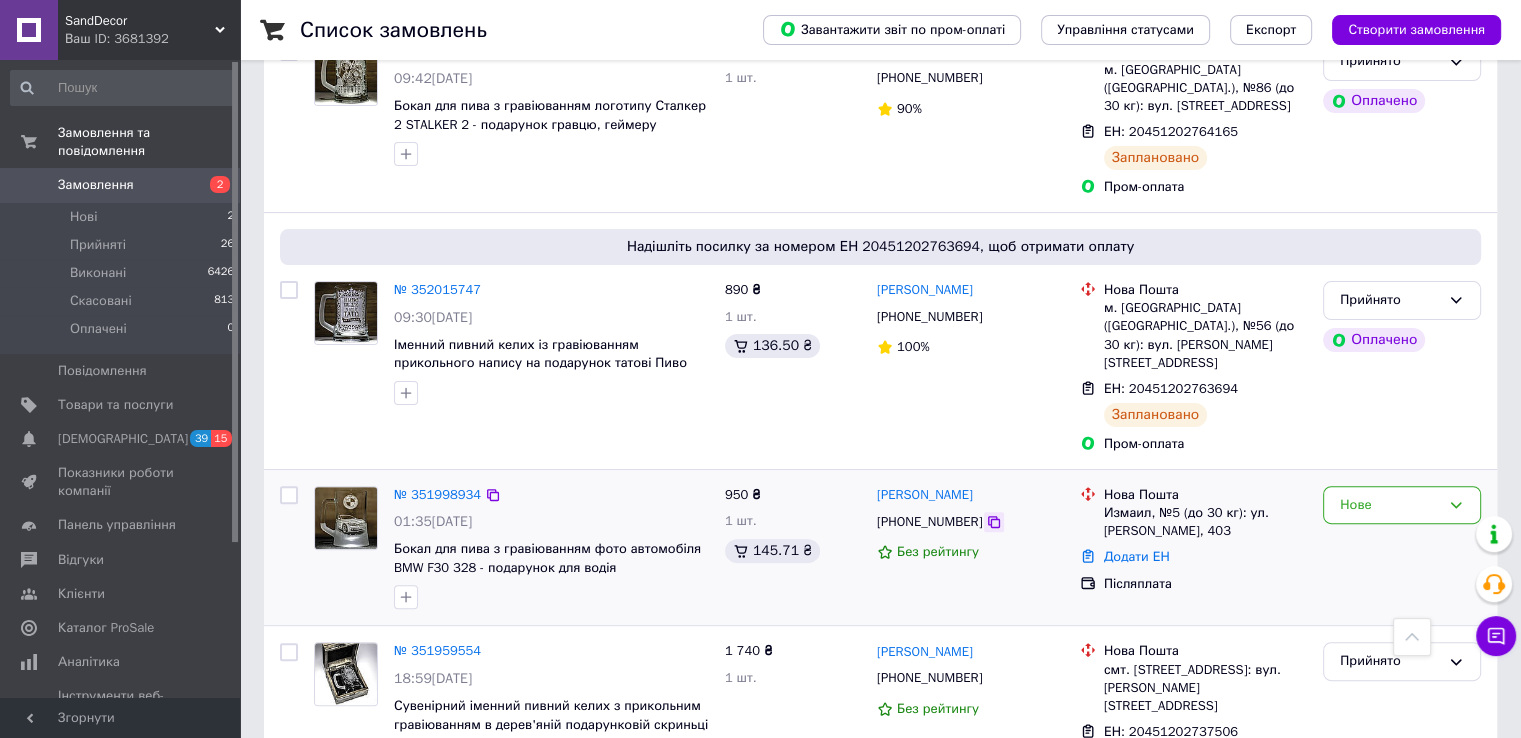 click 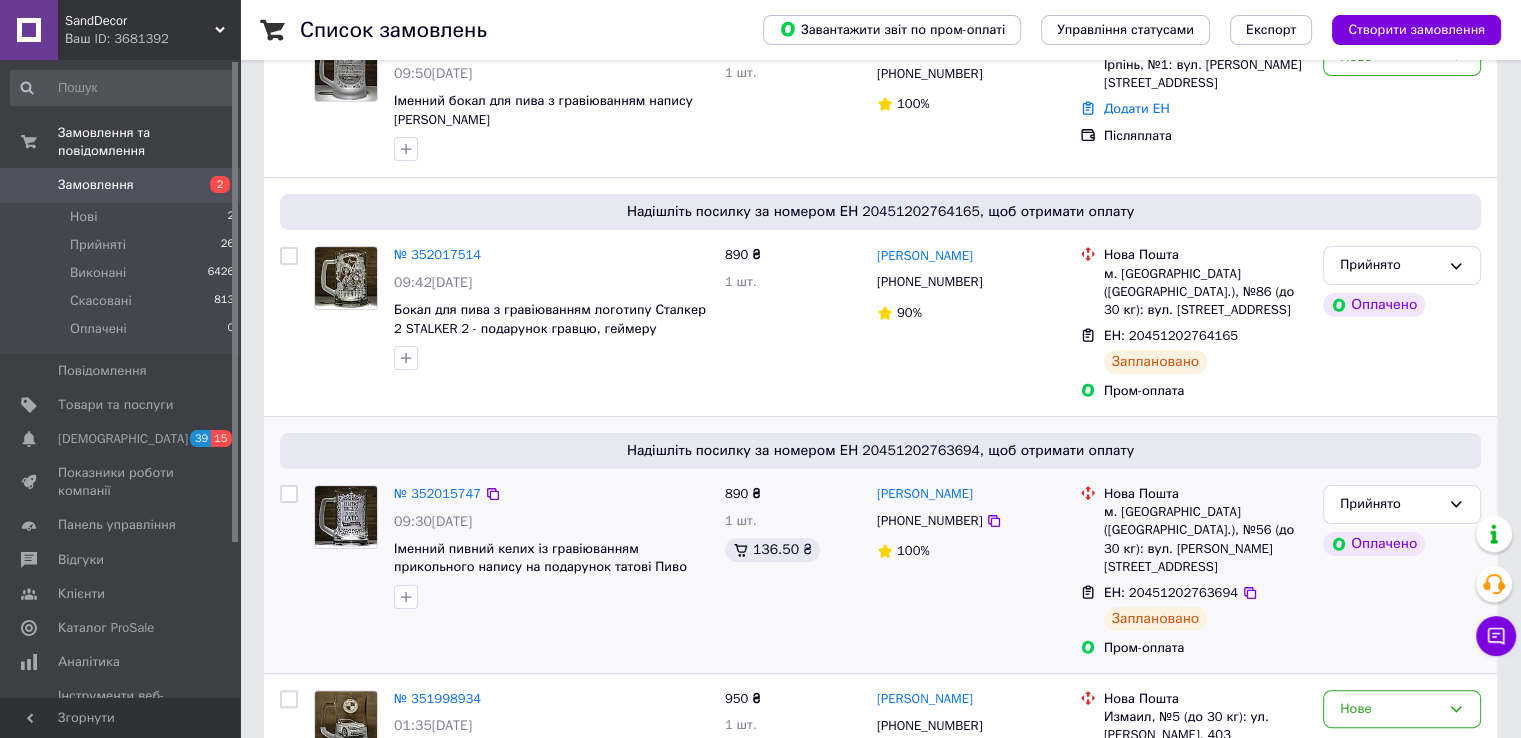 scroll, scrollTop: 500, scrollLeft: 0, axis: vertical 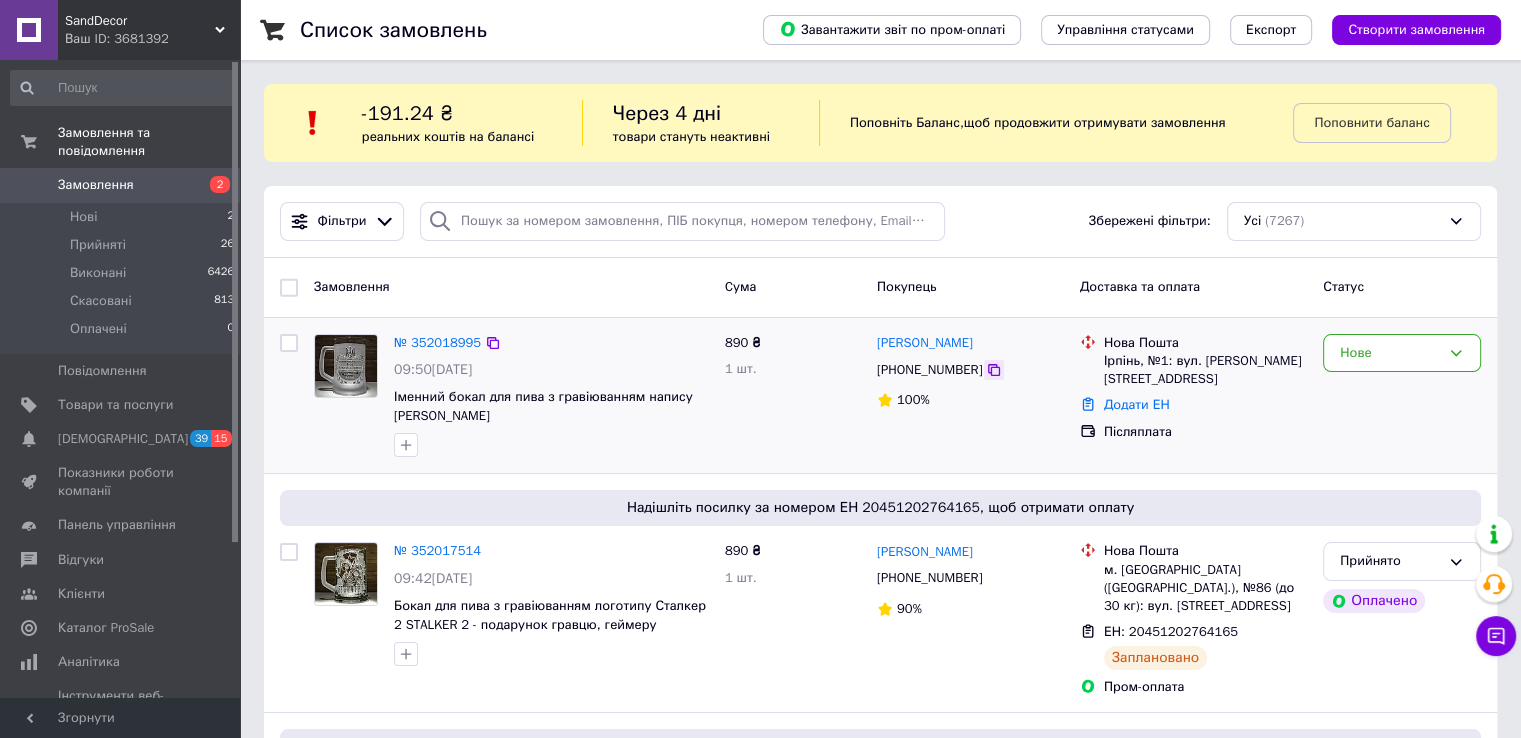 click 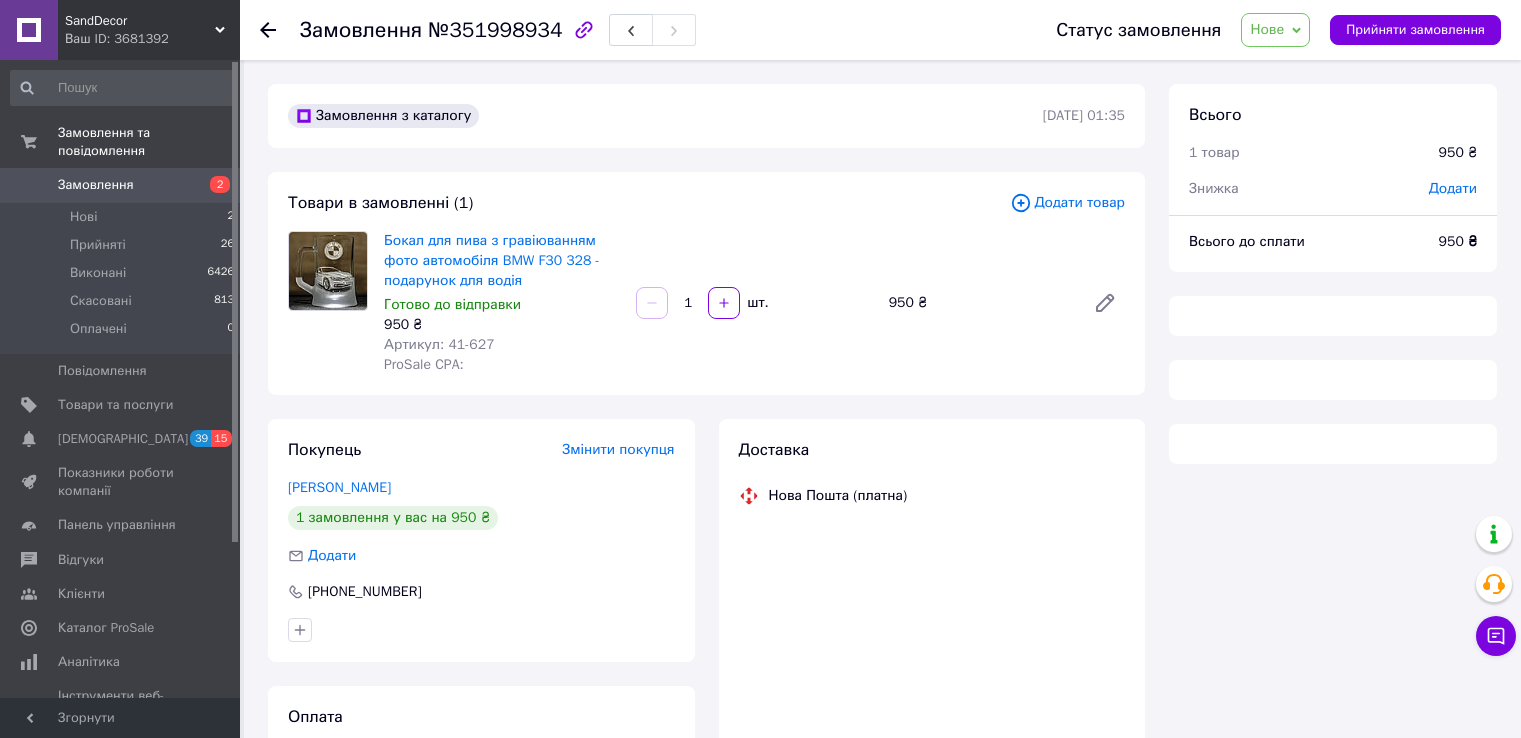 scroll, scrollTop: 0, scrollLeft: 0, axis: both 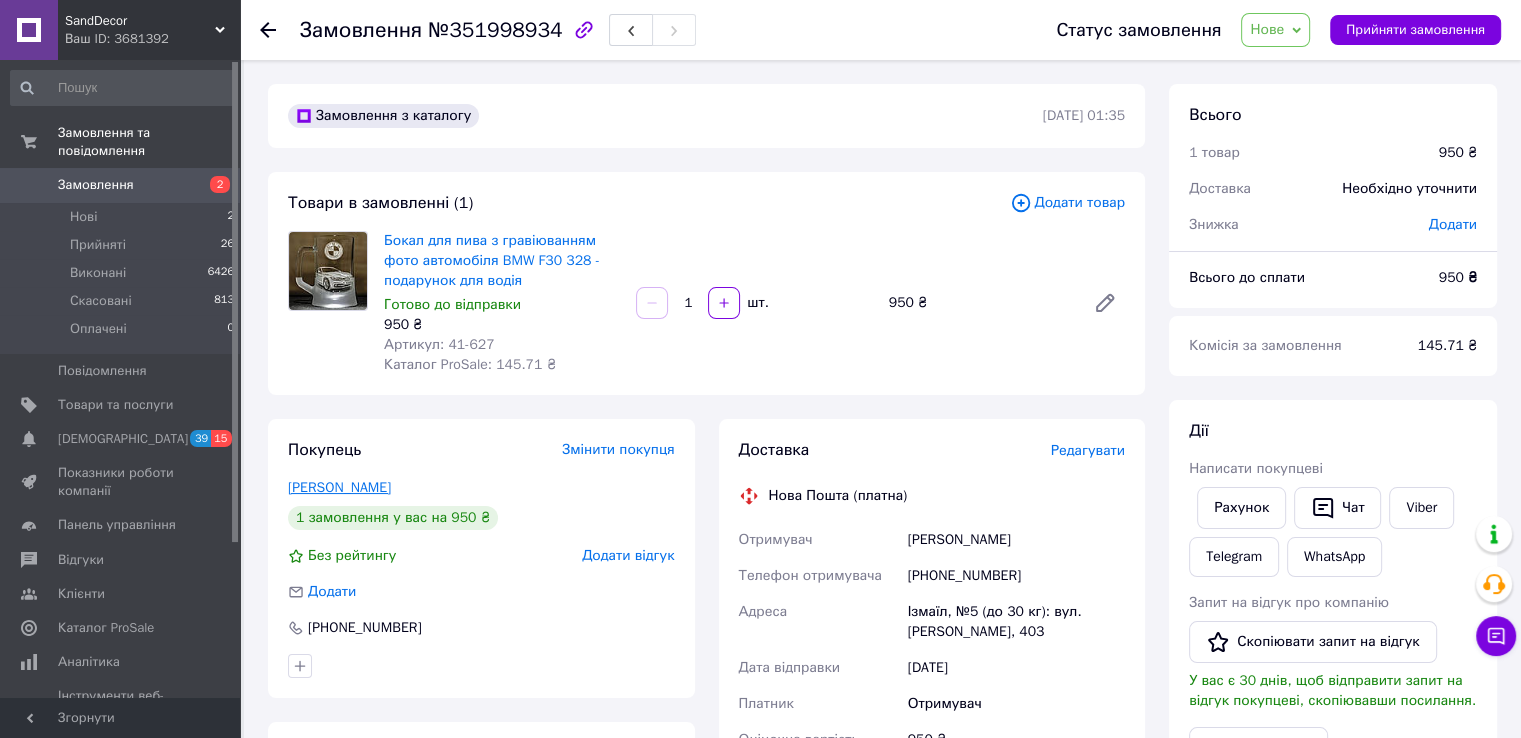click on "Шпаченко Олександр" at bounding box center [339, 487] 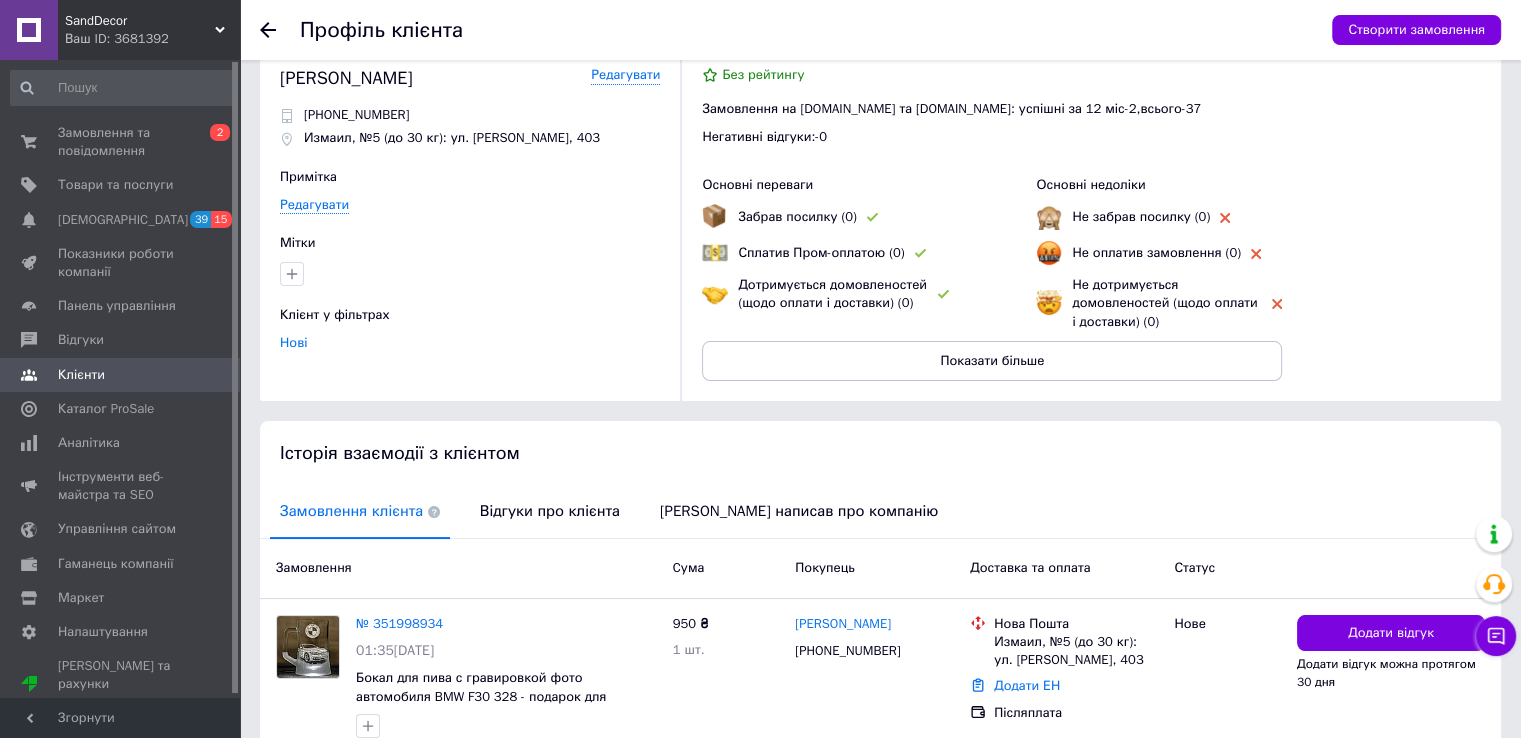 scroll, scrollTop: 0, scrollLeft: 0, axis: both 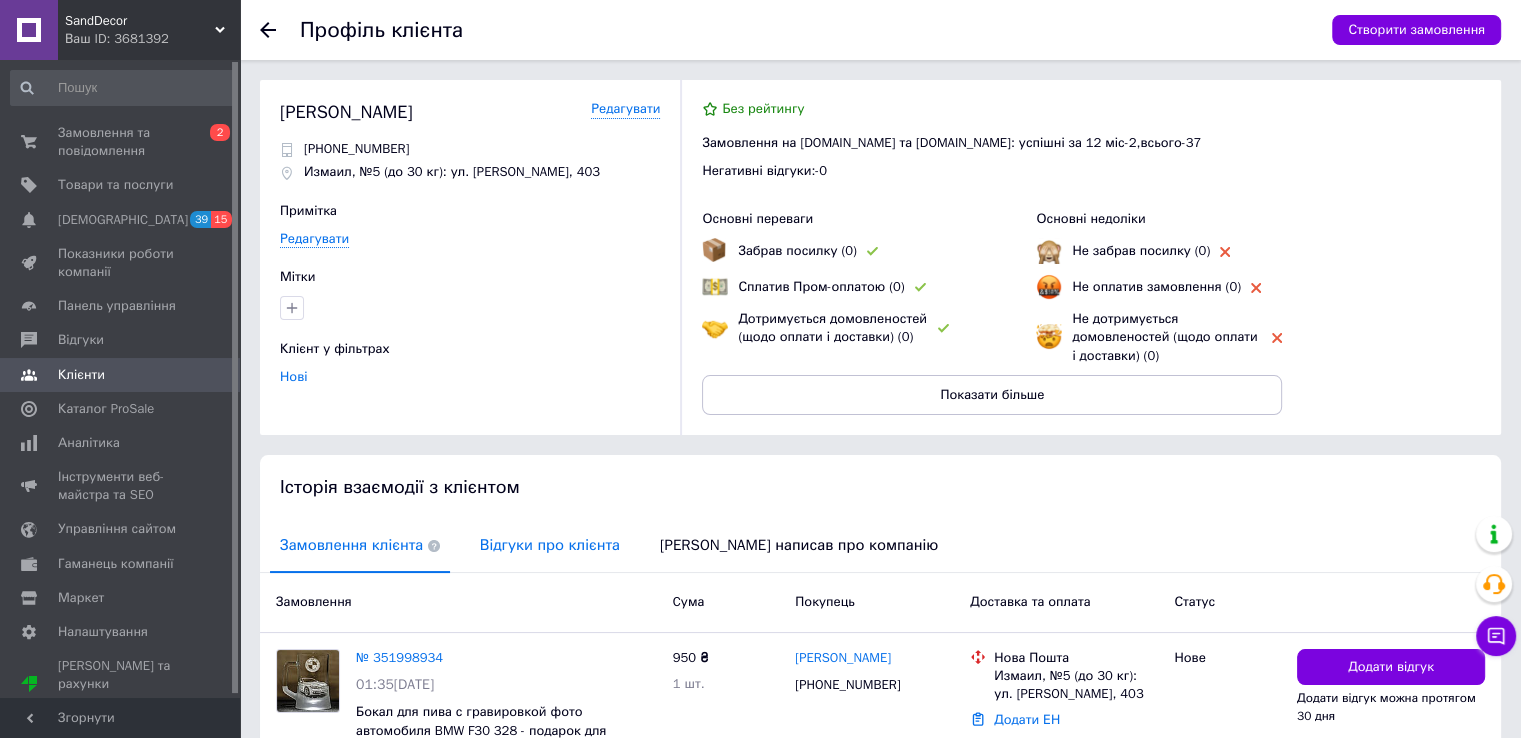 click on "Відгуки про клієнта" at bounding box center (550, 545) 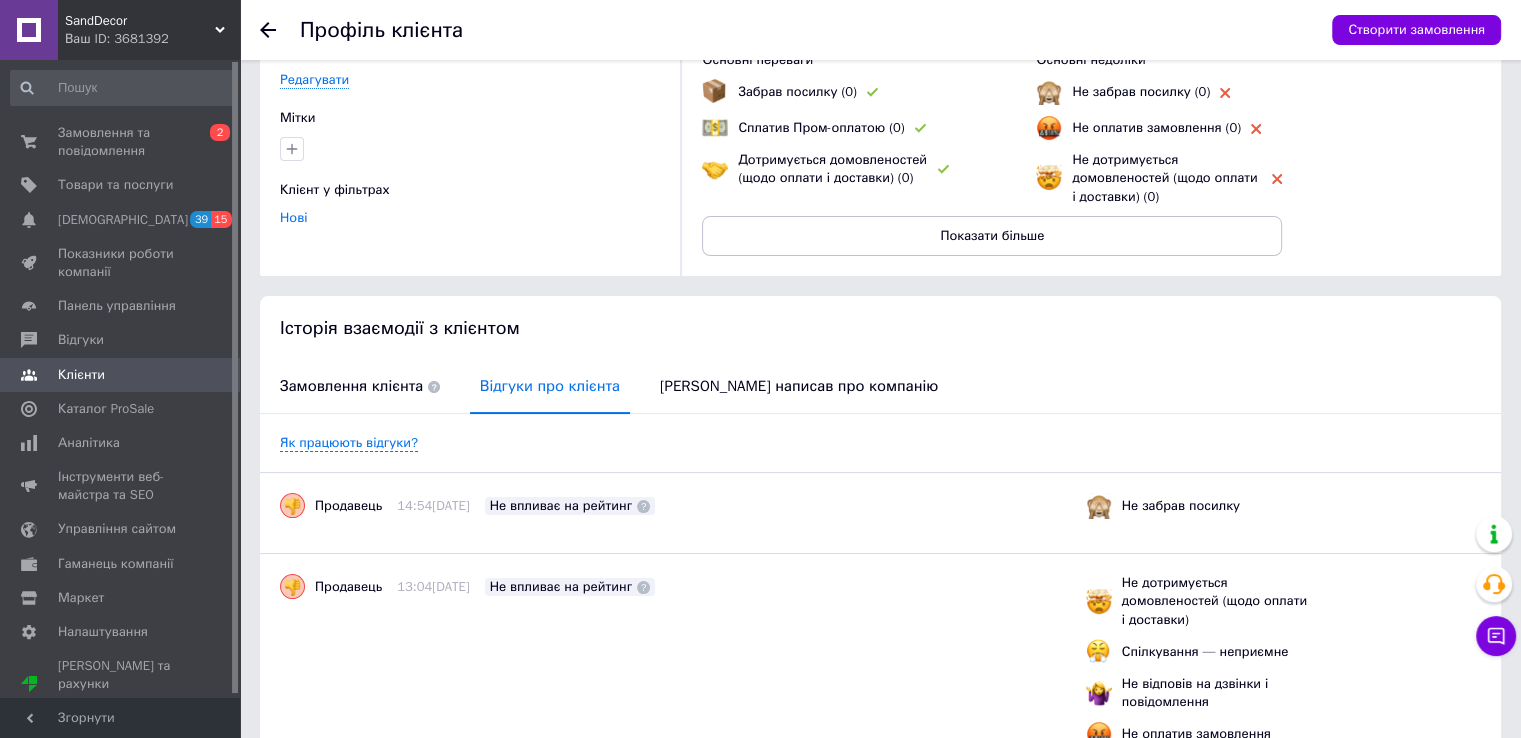 scroll, scrollTop: 0, scrollLeft: 0, axis: both 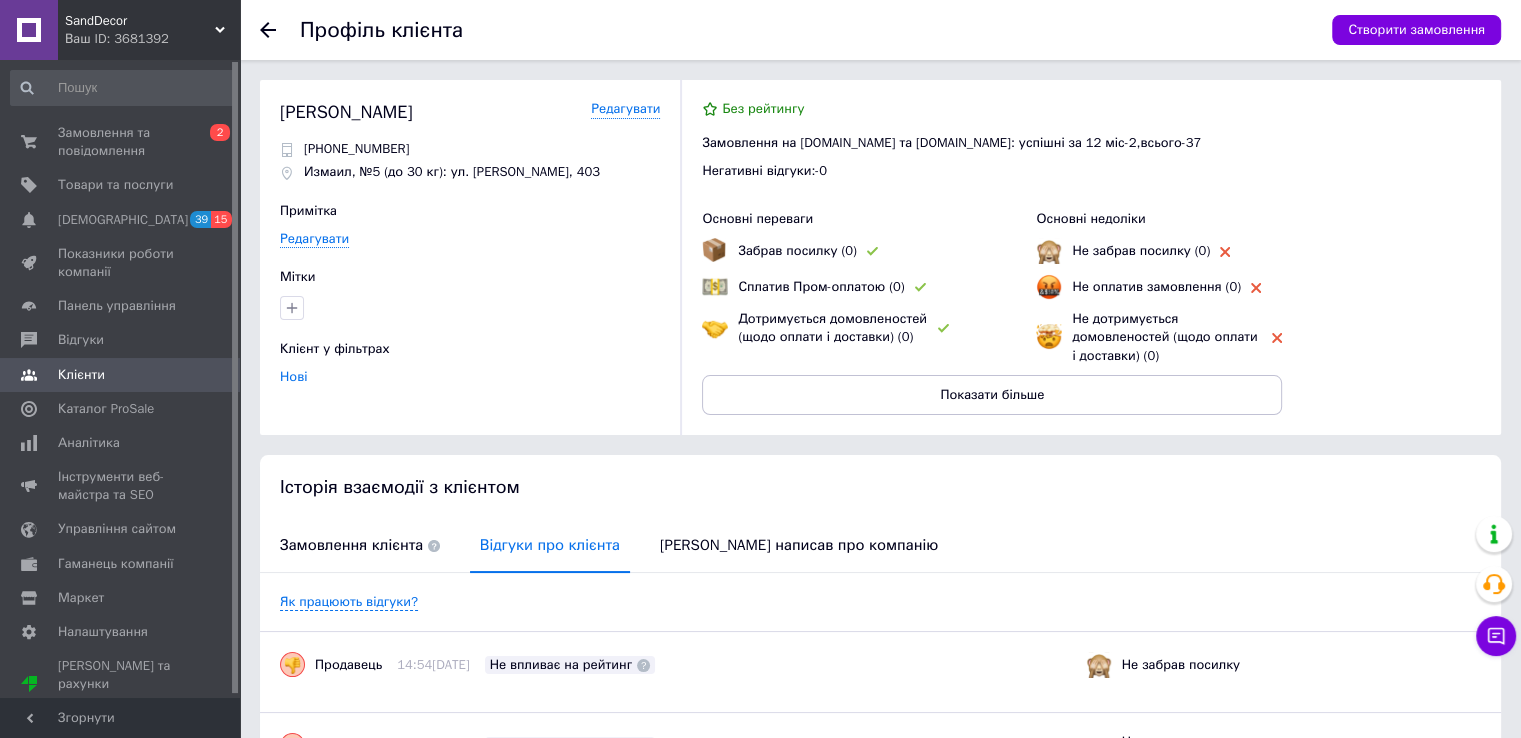 click at bounding box center (280, 30) 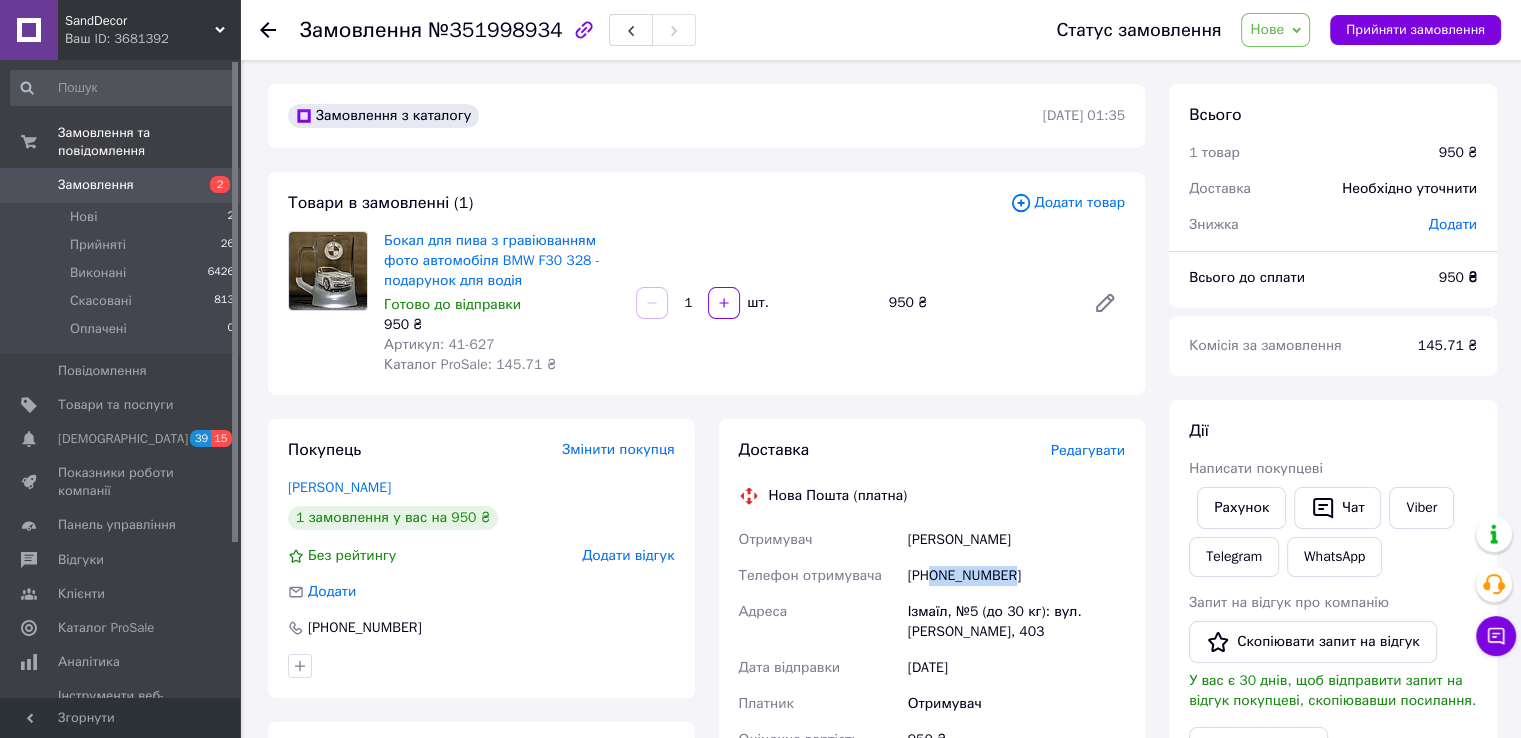drag, startPoint x: 1024, startPoint y: 574, endPoint x: 932, endPoint y: 585, distance: 92.65527 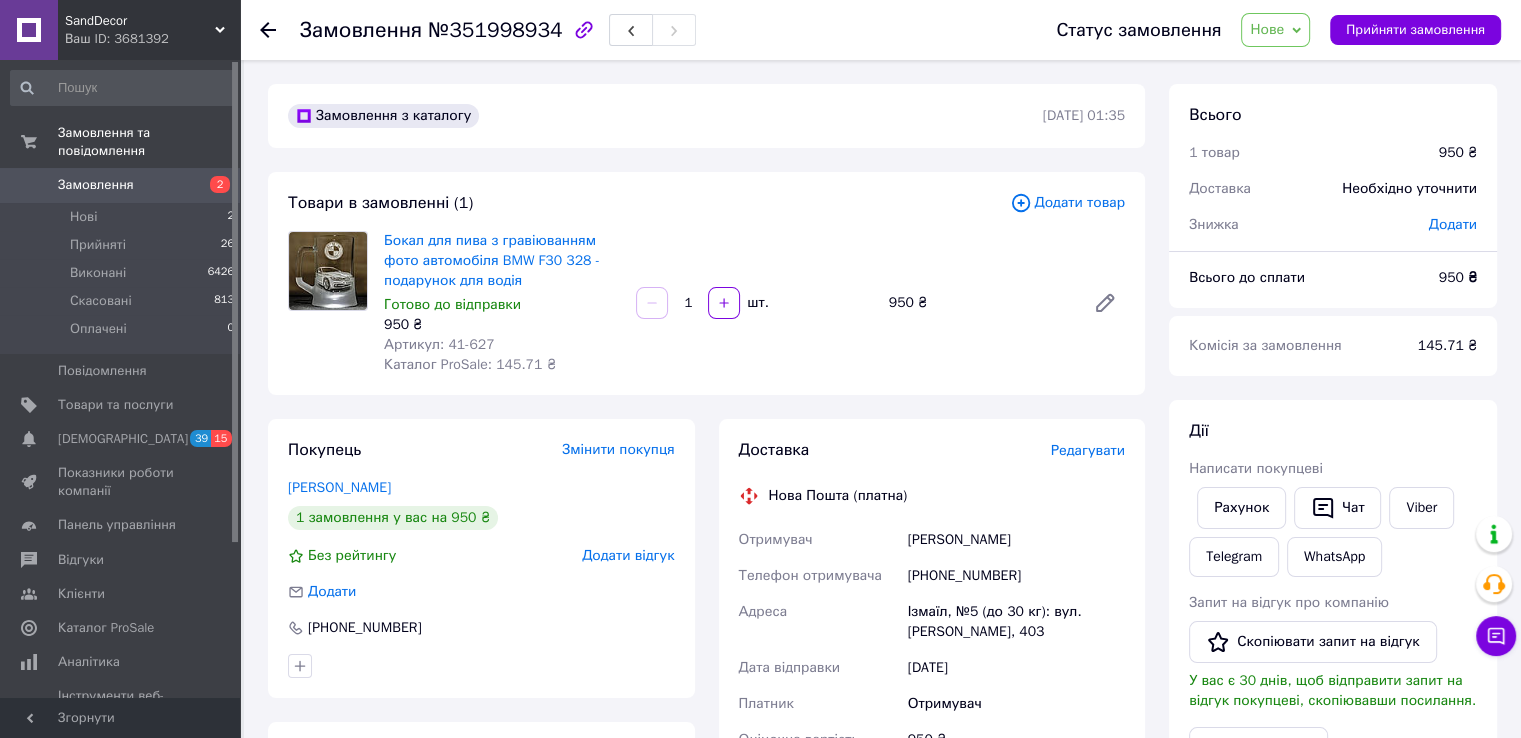click on "№351998934" at bounding box center (495, 30) 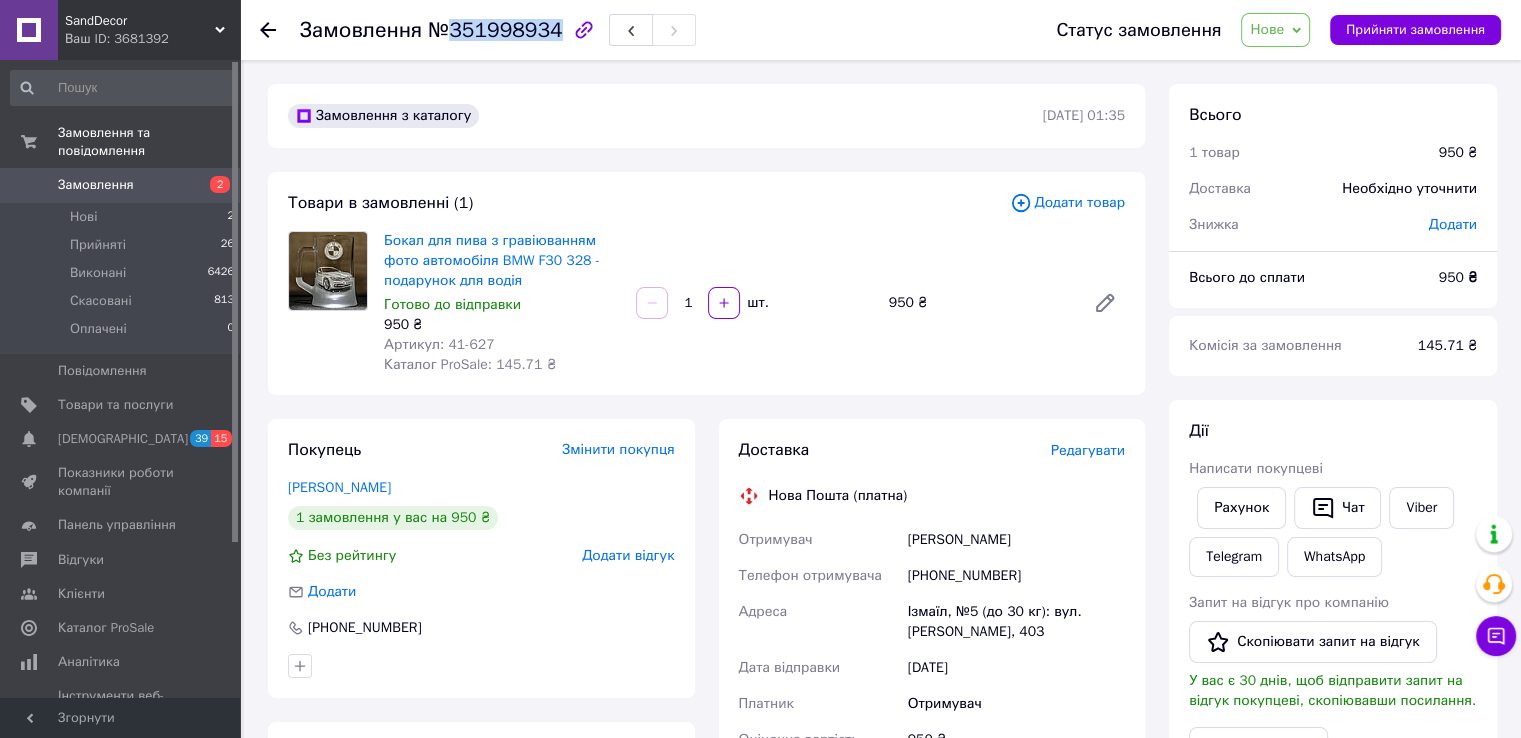 click on "№351998934" at bounding box center [495, 30] 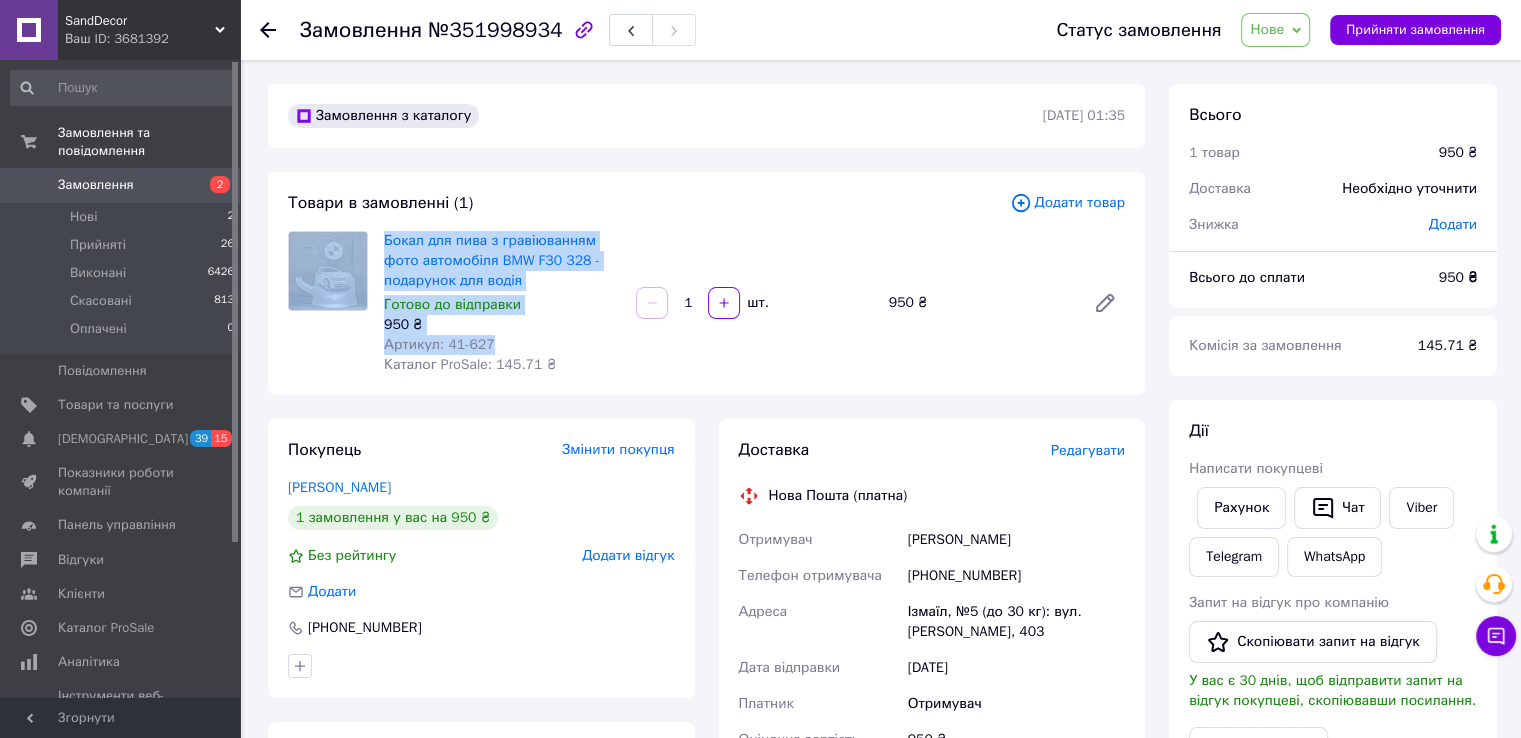 drag, startPoint x: 375, startPoint y: 235, endPoint x: 509, endPoint y: 337, distance: 168.40428 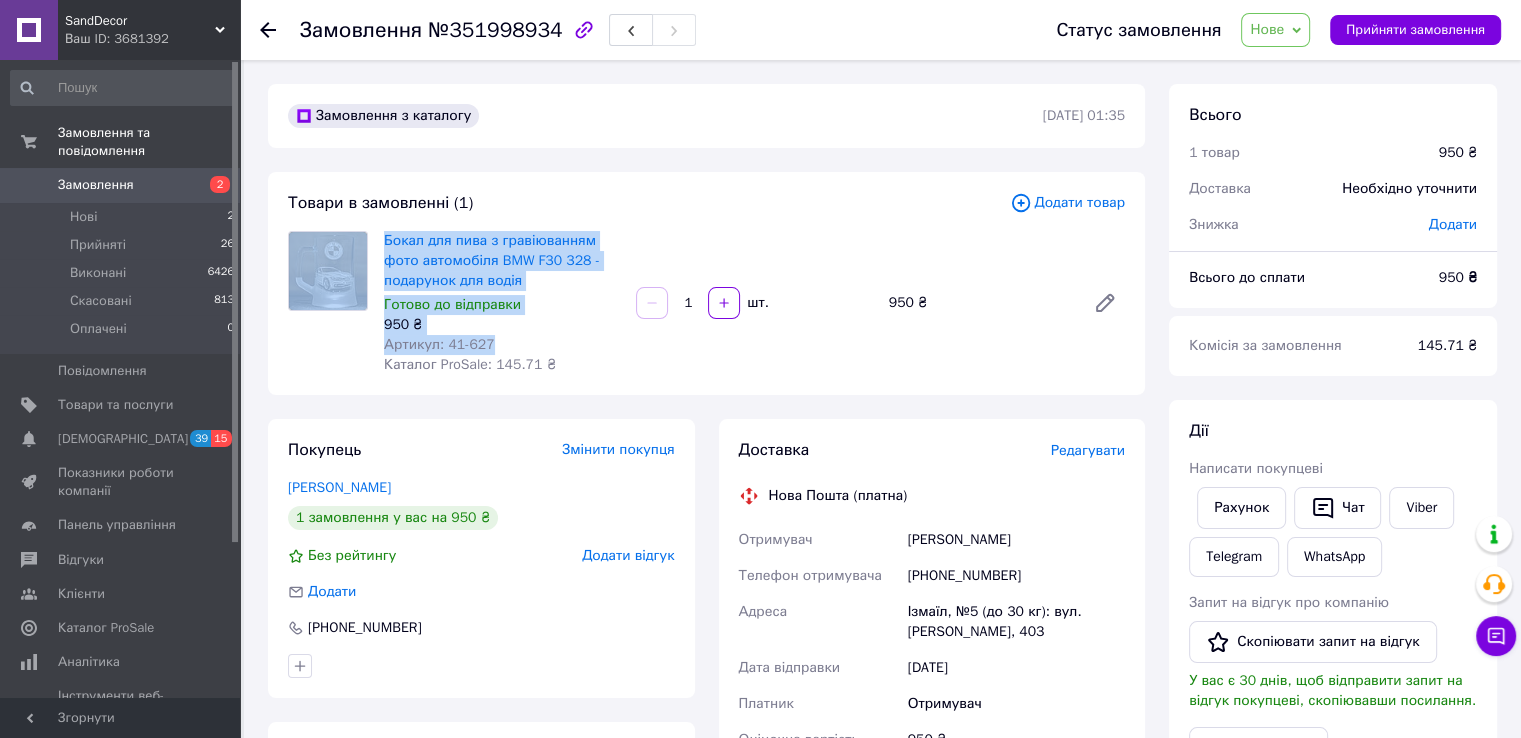 click on "Готово до відправки" at bounding box center [502, 305] 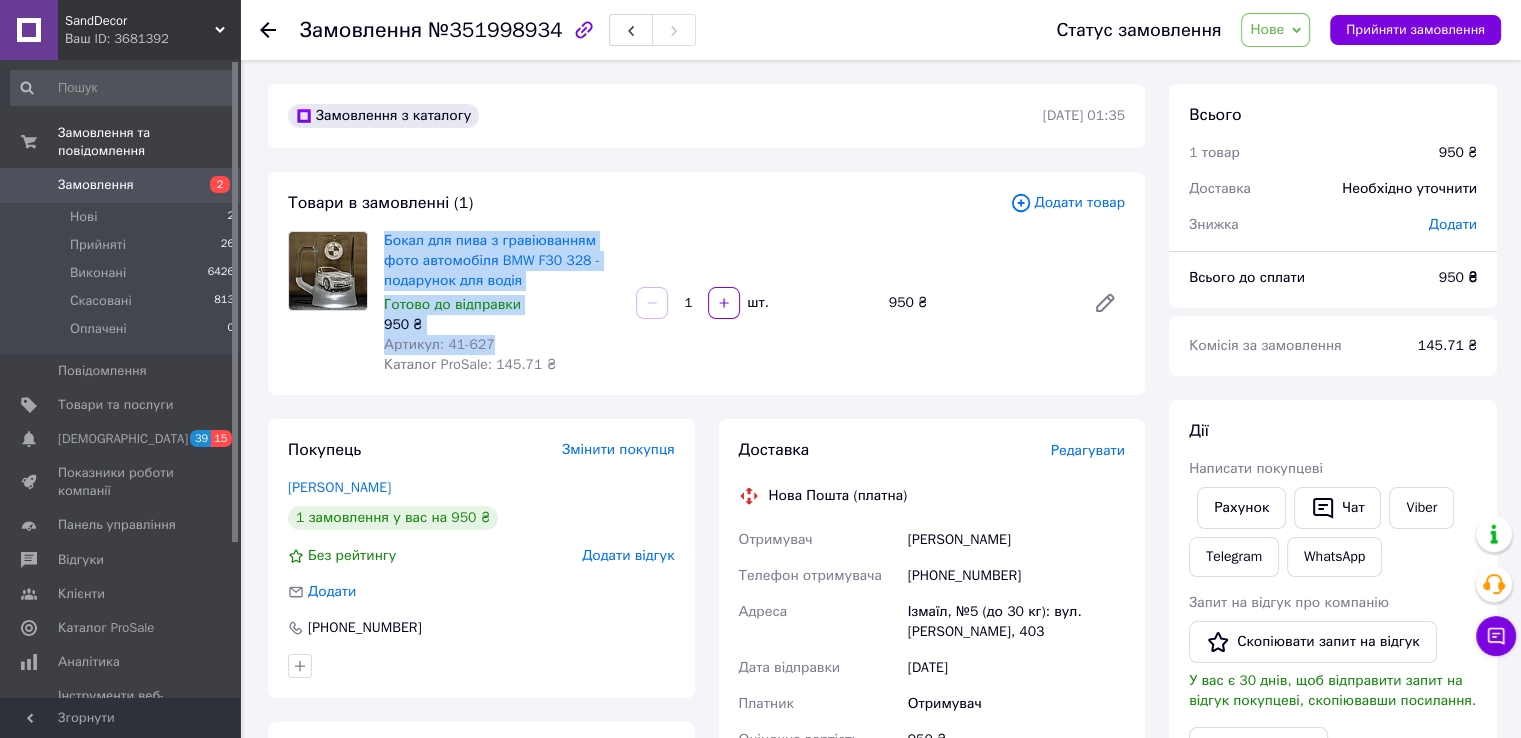 drag, startPoint x: 488, startPoint y: 343, endPoint x: 381, endPoint y: 249, distance: 142.42542 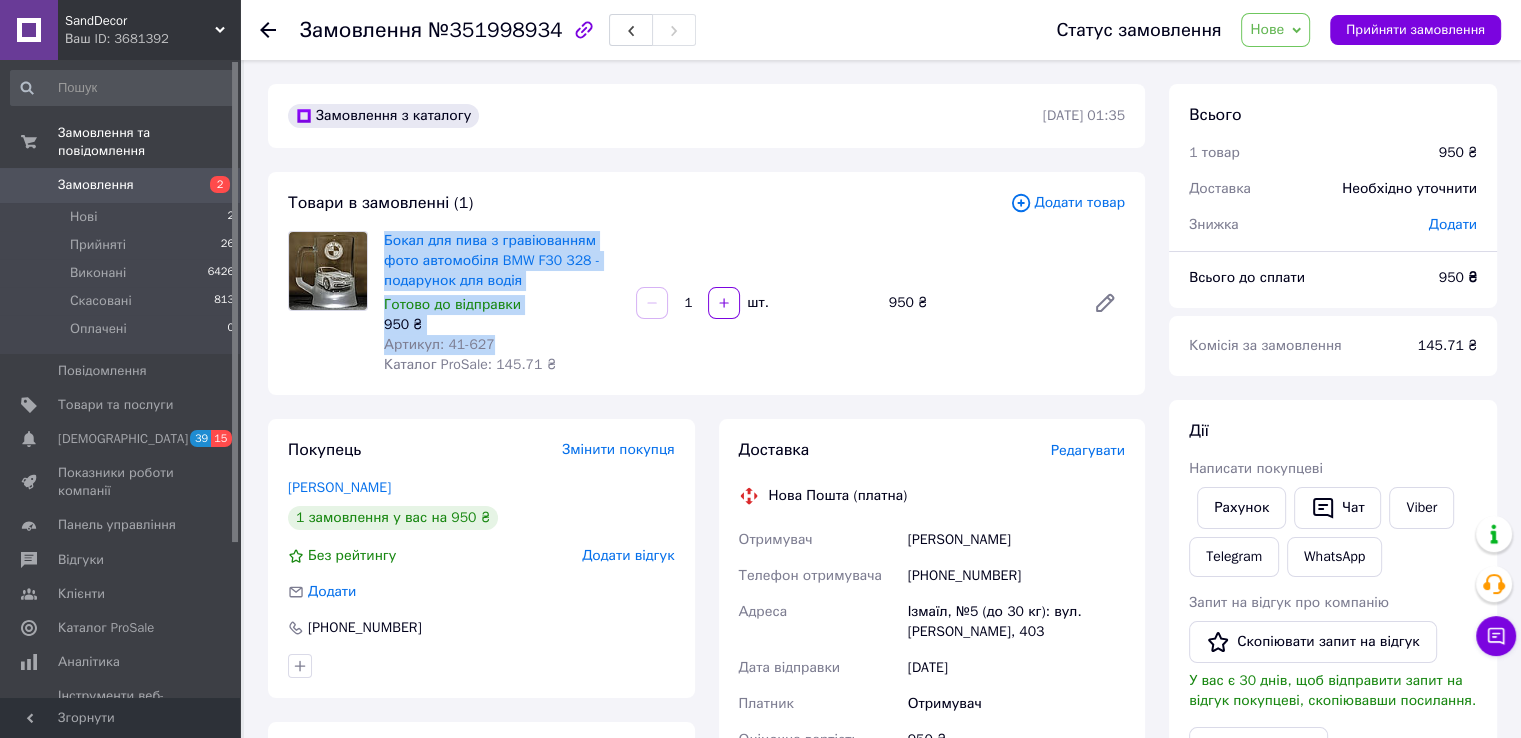copy on "Бокал для пива з гравіюванням фото автомобіля BMW F30 328 - подарунок для водія Готово до відправки 950 ₴ Артикул: 41-627" 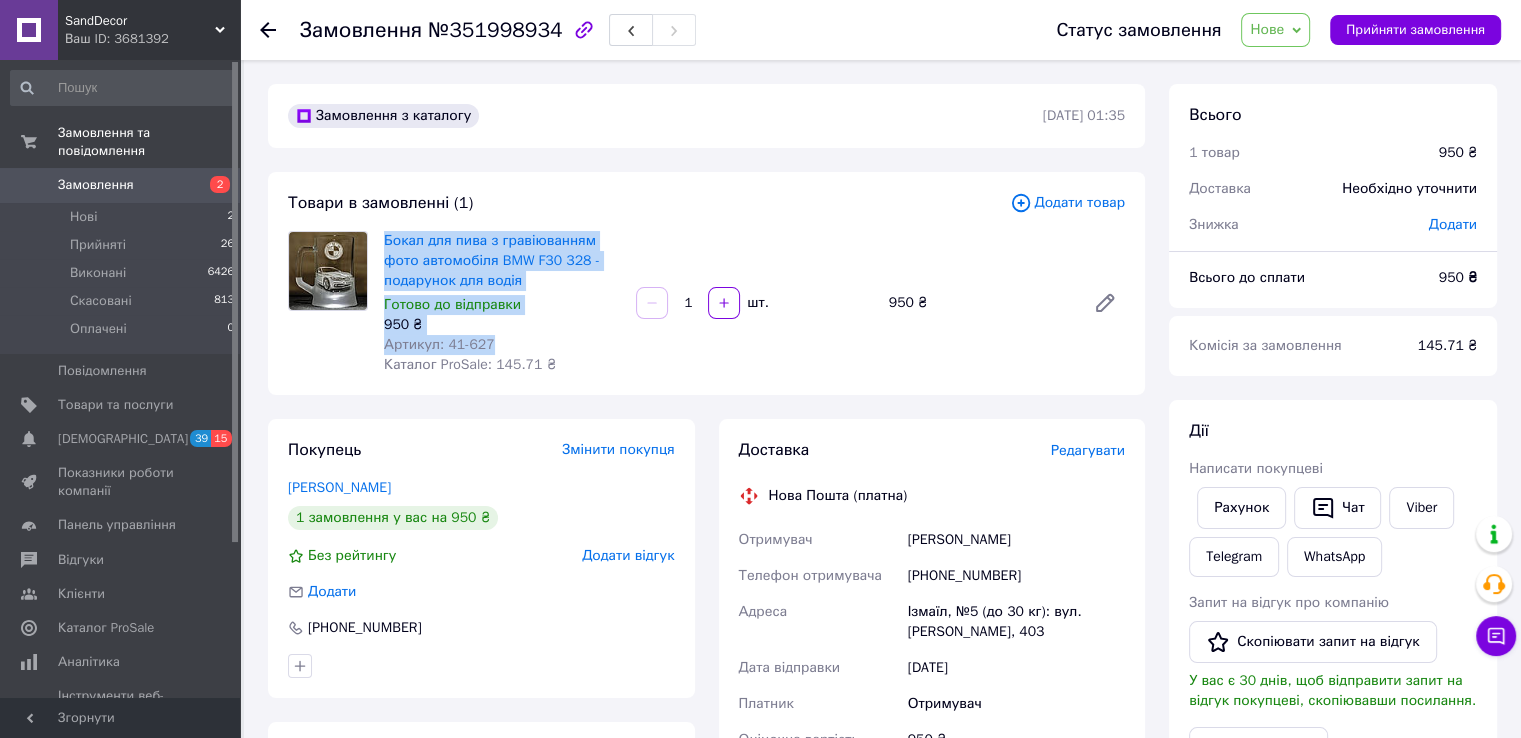 copy on "Бокал для пива з гравіюванням фото автомобіля BMW F30 328 - подарунок для водія Готово до відправки 950 ₴ Артикул: 41-627" 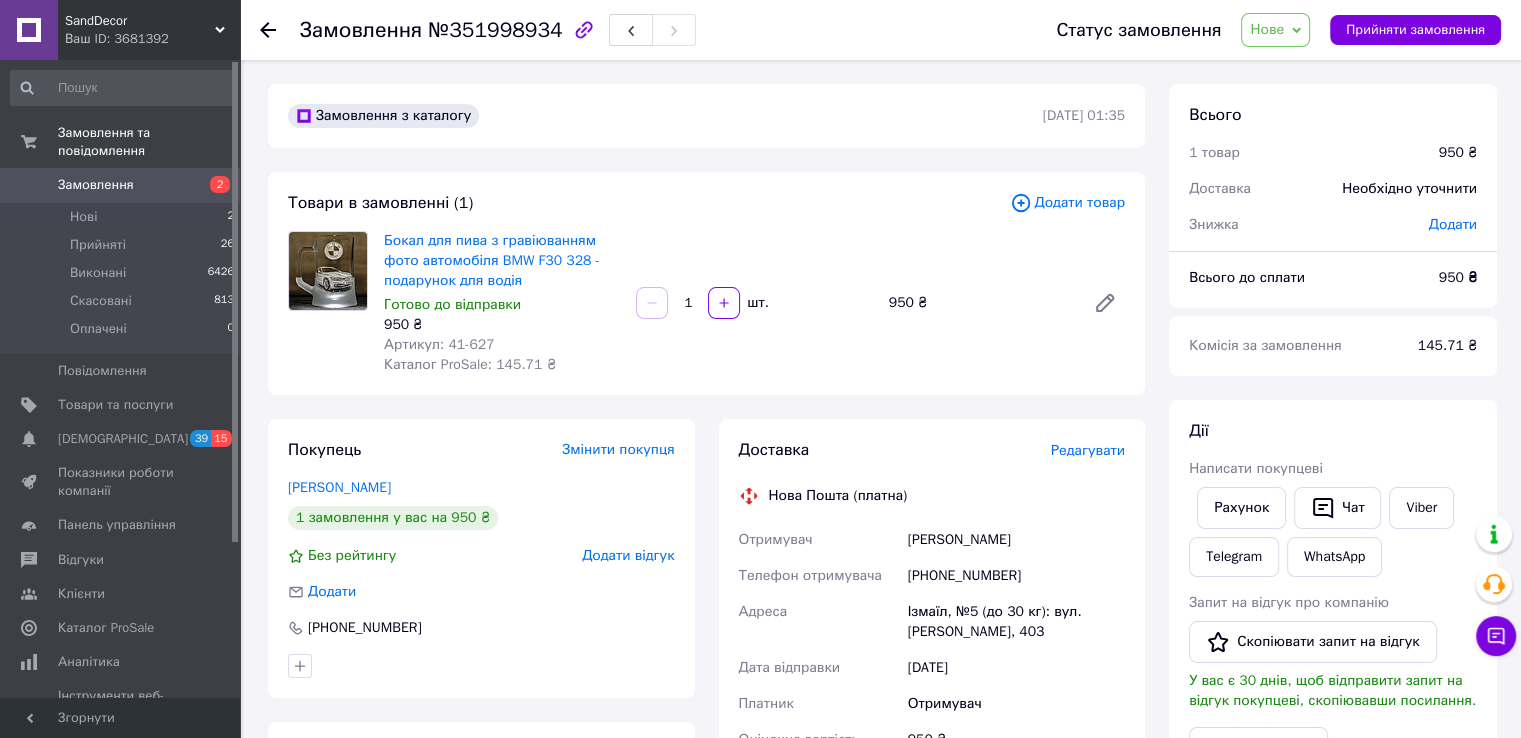 click on "№351998934" at bounding box center [495, 30] 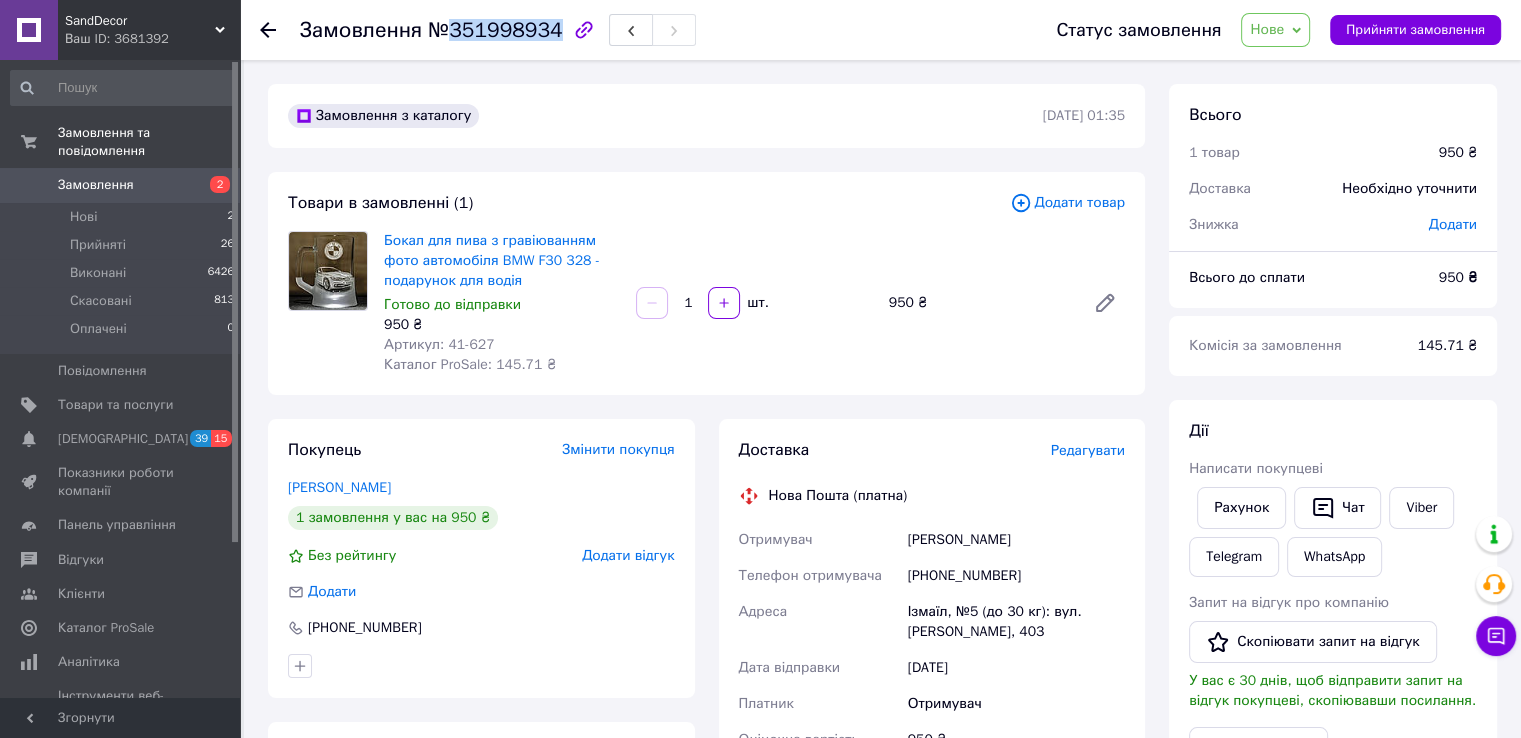 click on "№351998934" at bounding box center [495, 30] 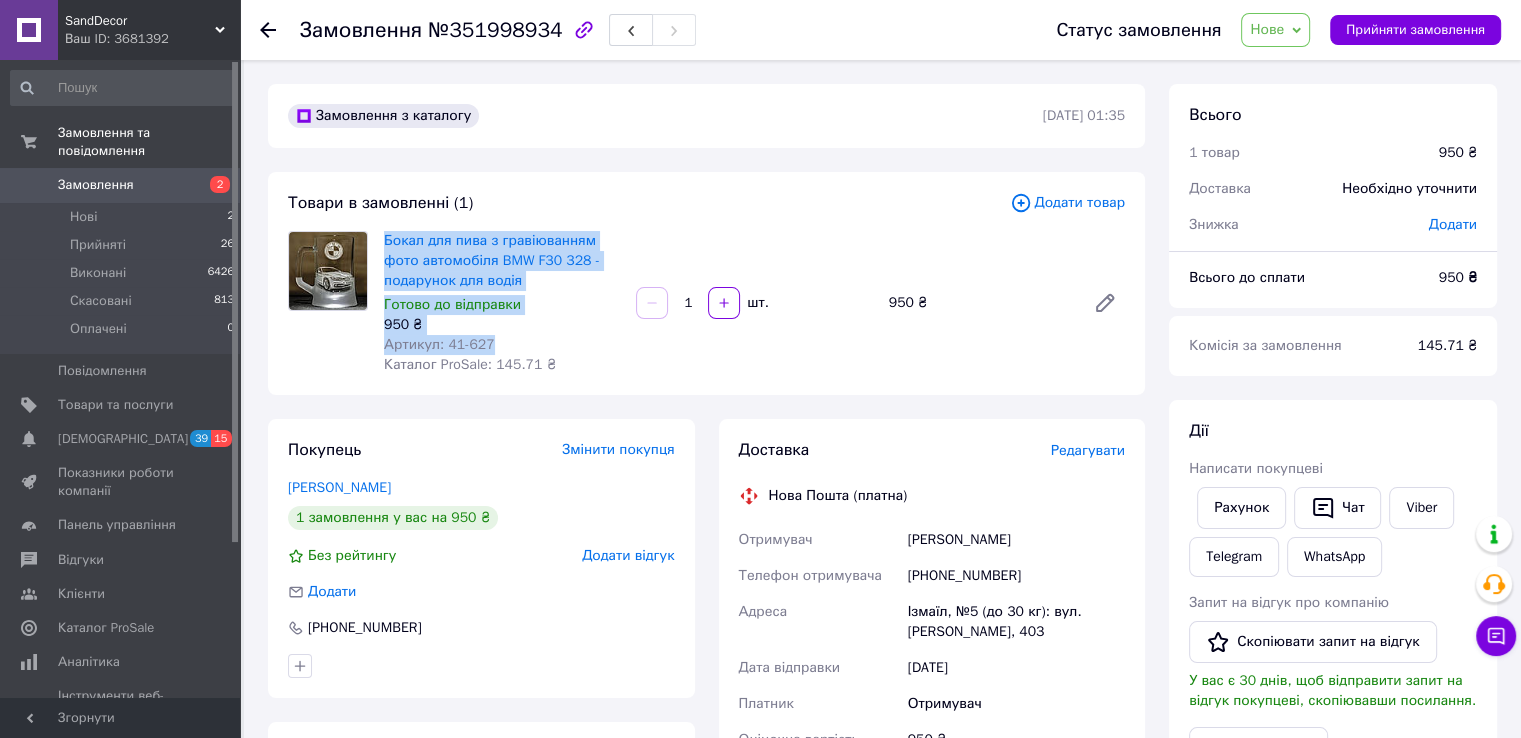drag, startPoint x: 380, startPoint y: 240, endPoint x: 503, endPoint y: 341, distance: 159.154 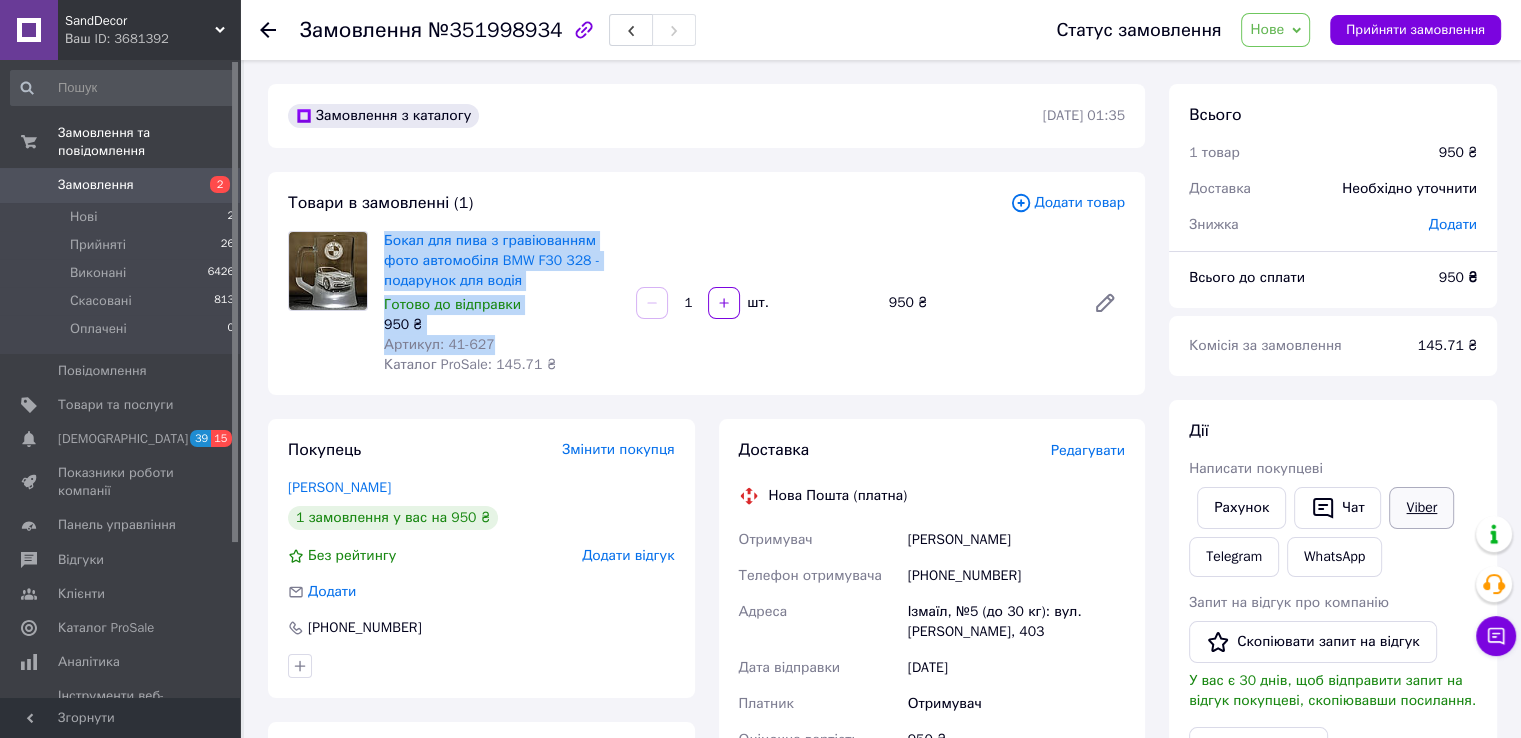 click on "Viber" at bounding box center [1421, 508] 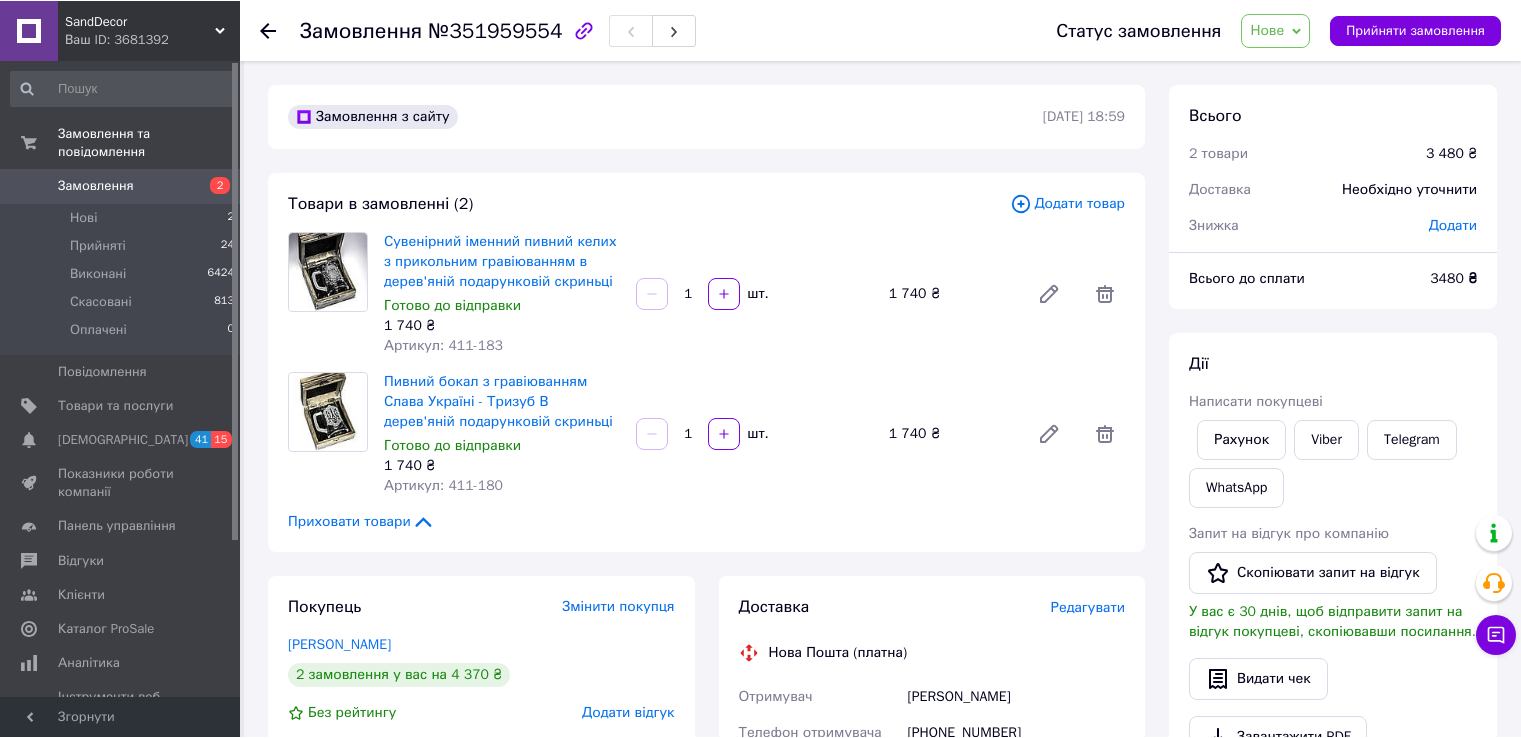 scroll, scrollTop: 0, scrollLeft: 0, axis: both 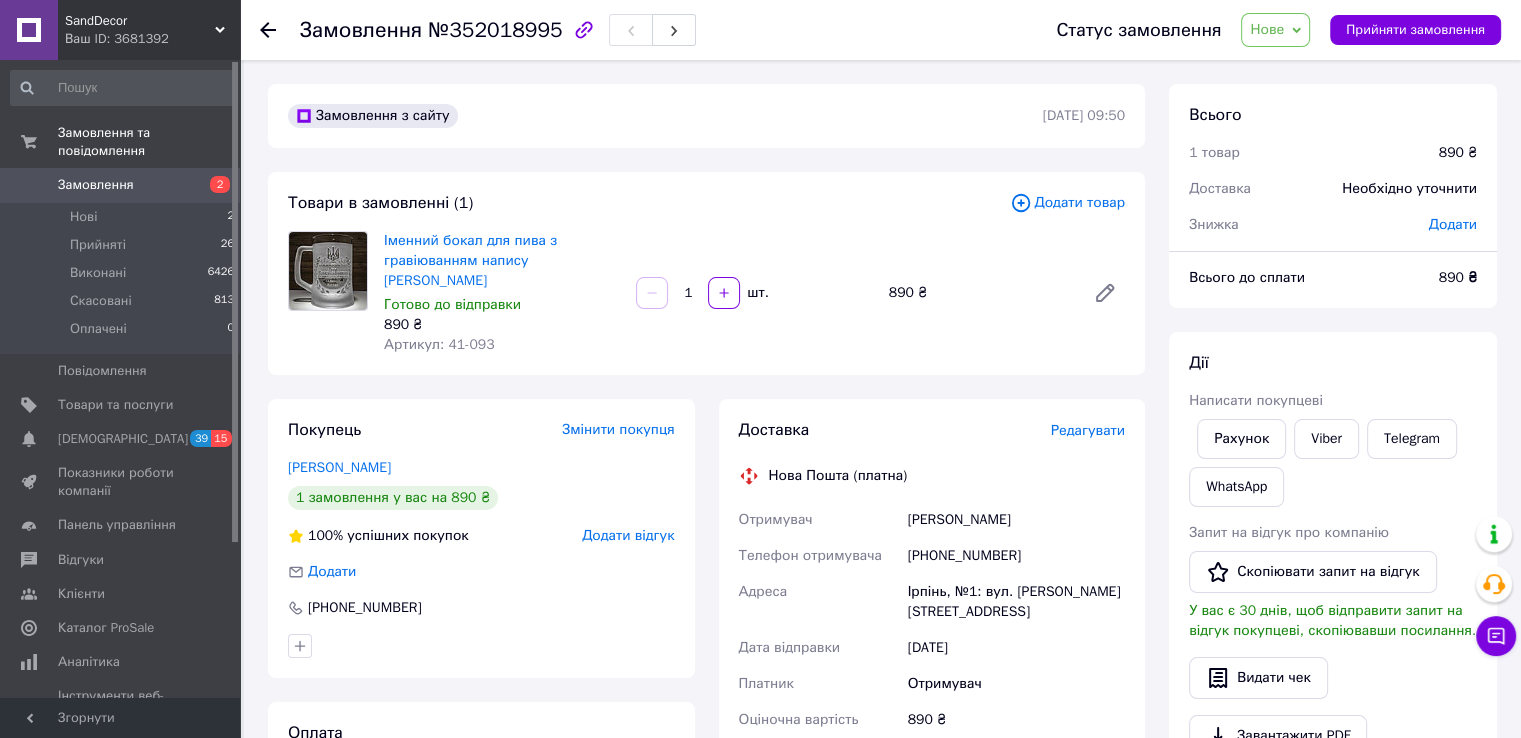 click on "№352018995" at bounding box center (495, 30) 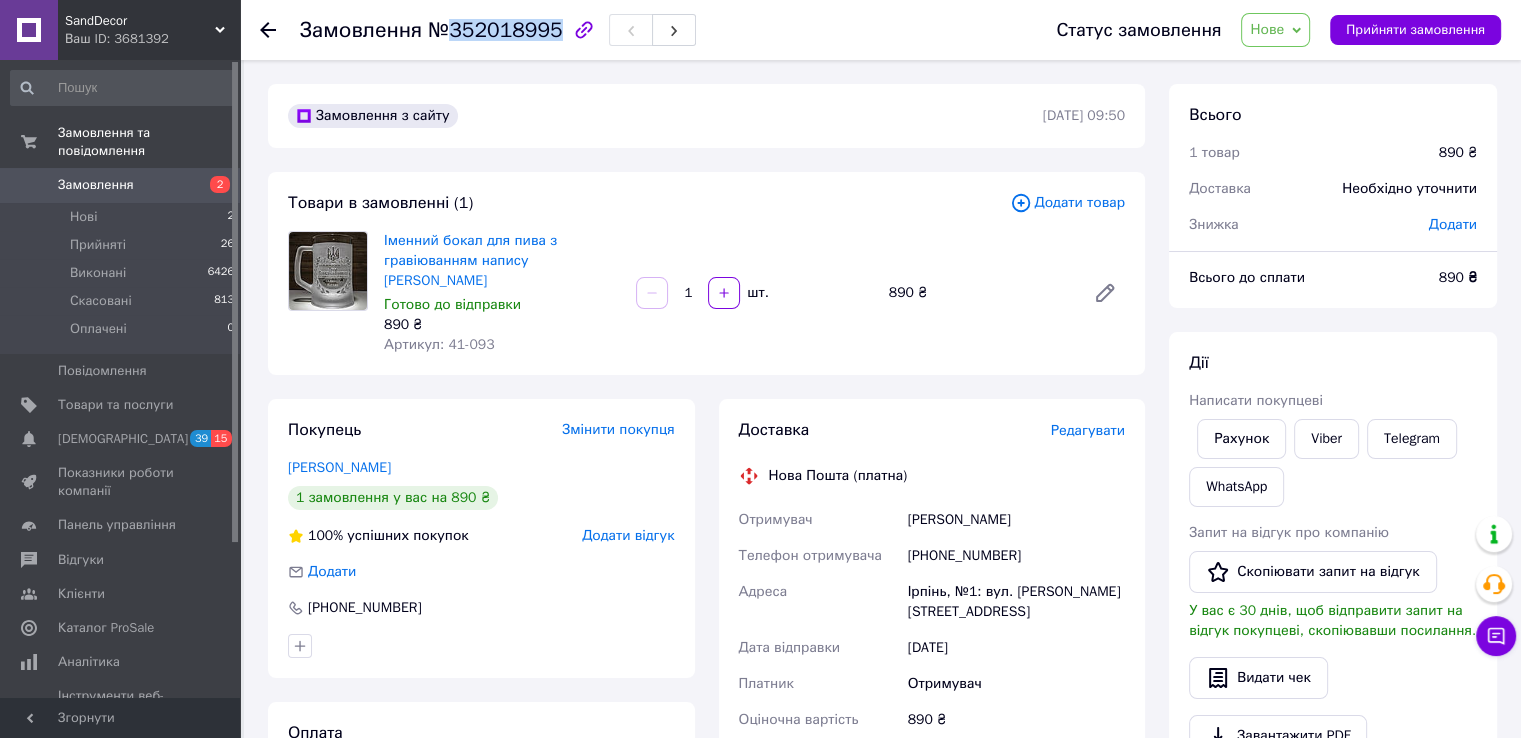 click on "№352018995" at bounding box center (495, 30) 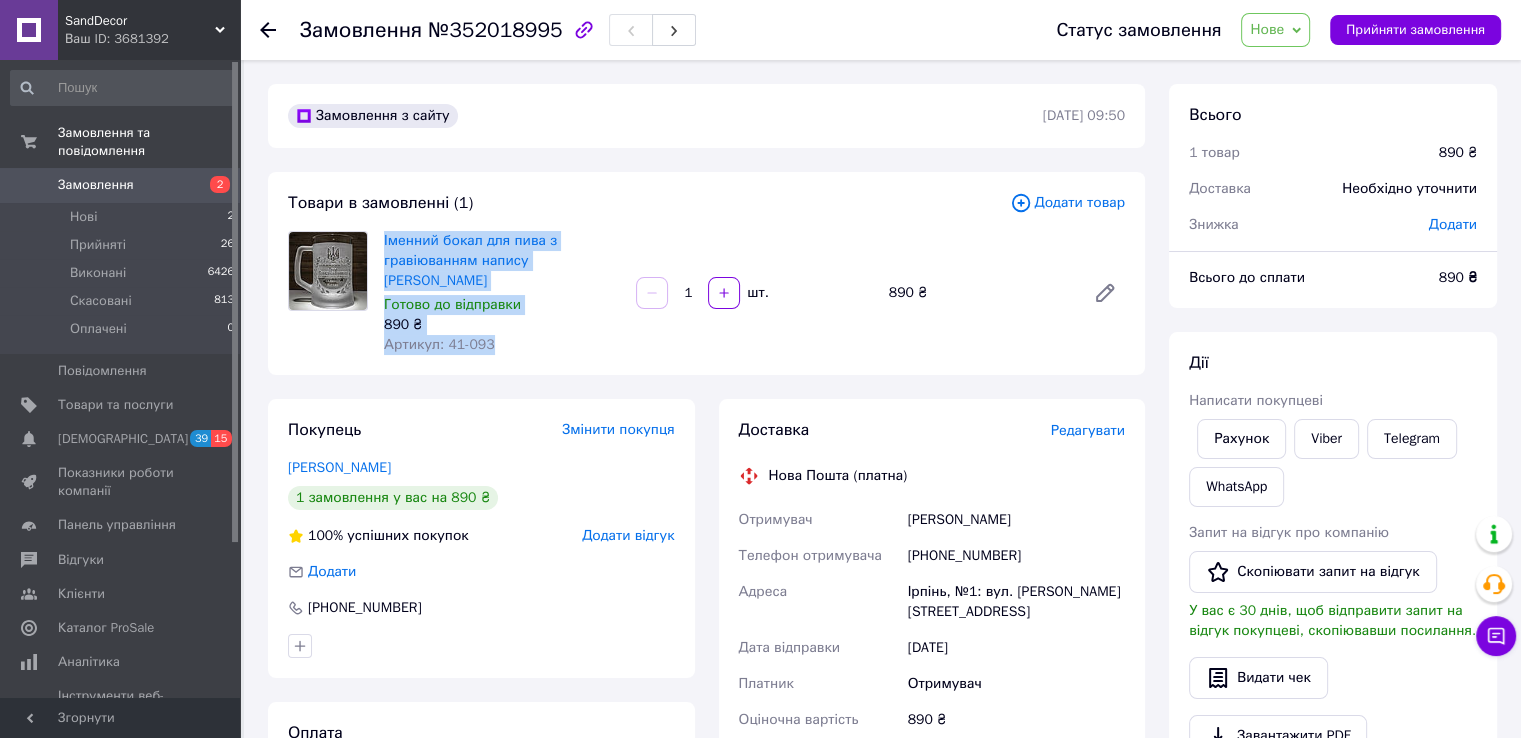 drag, startPoint x: 378, startPoint y: 241, endPoint x: 516, endPoint y: 345, distance: 172.80046 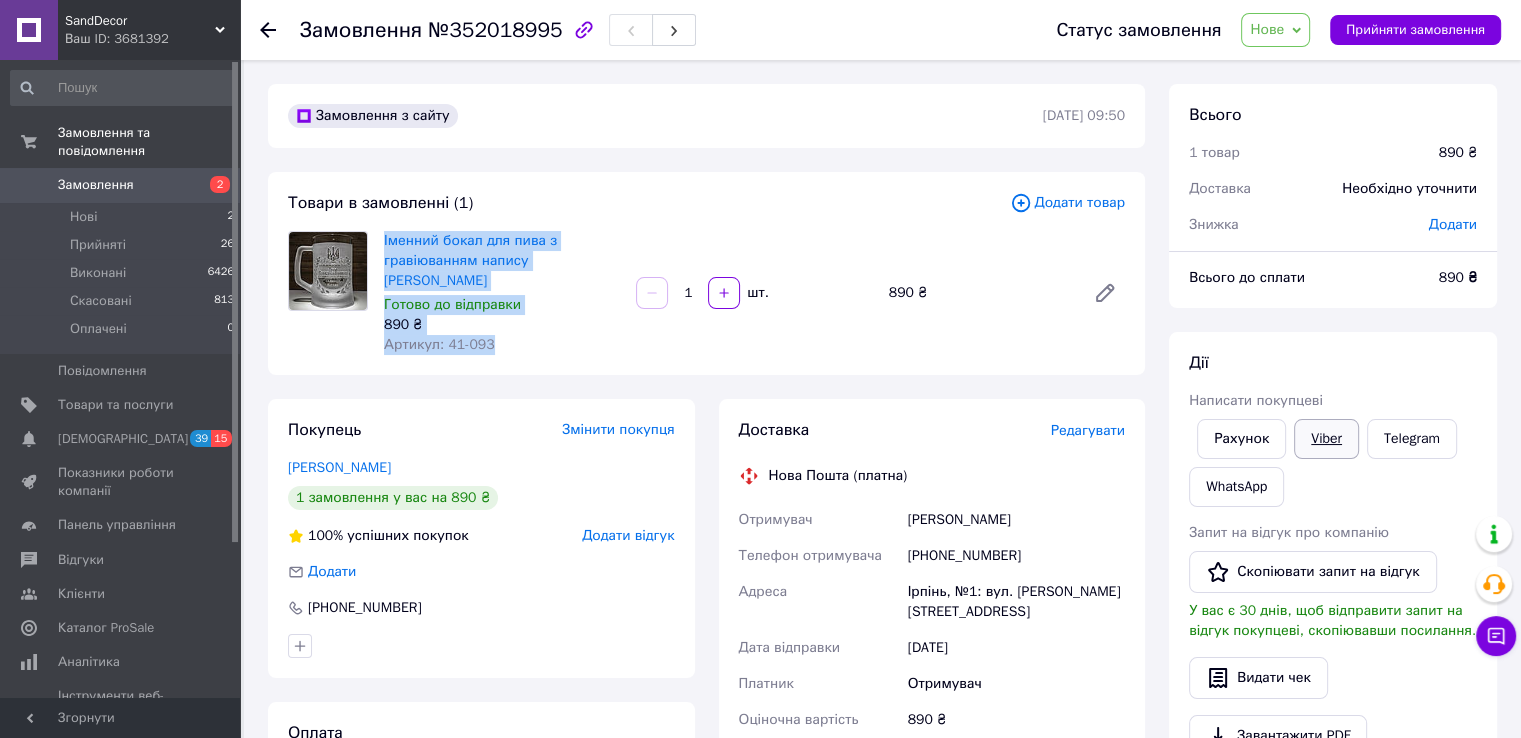 click on "Viber" at bounding box center [1326, 439] 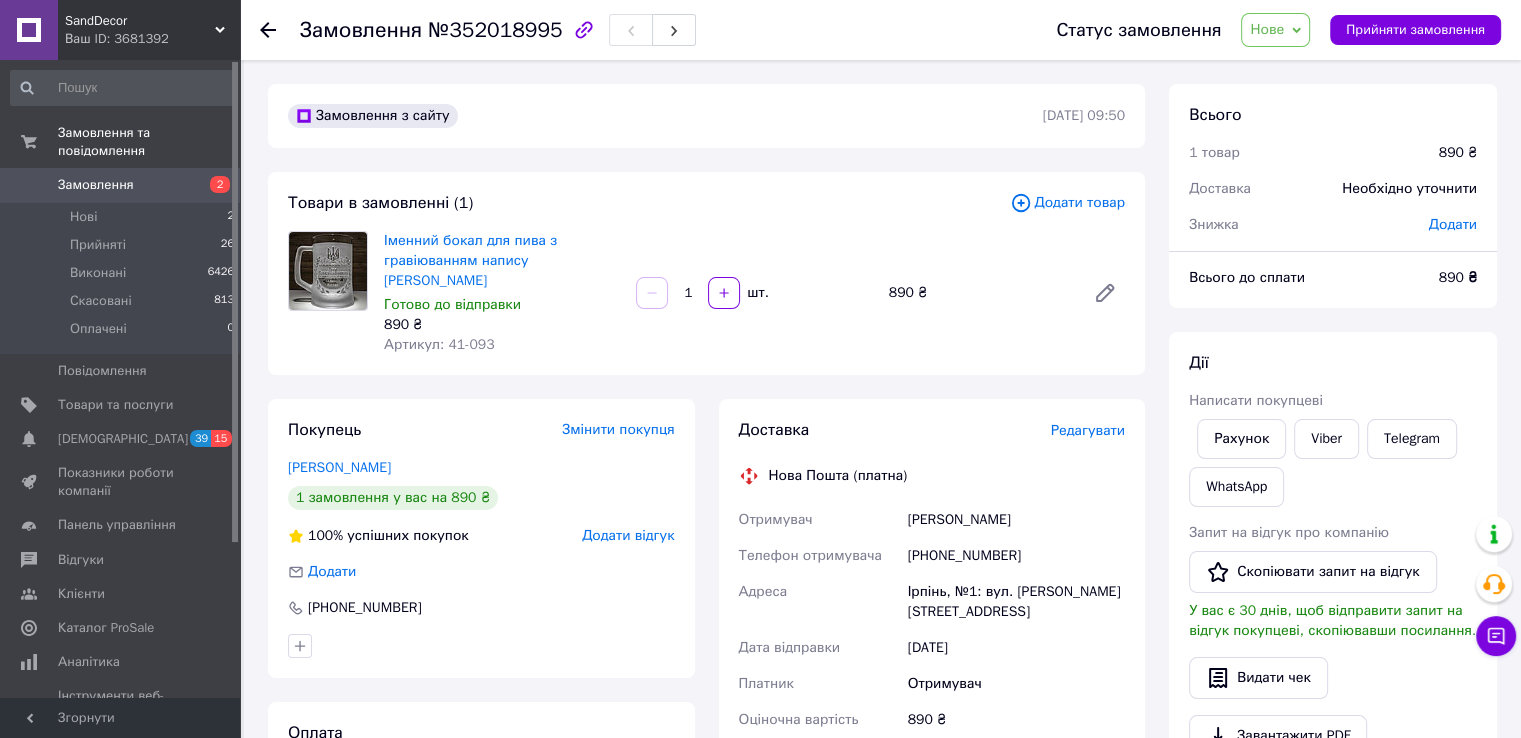 click on "Замовлення з сайту 10.07.2025 | 09:50 Товари в замовленні (1) Додати товар Іменний бокал для пива з гравіюванням напису Славний Козак Готово до відправки 890 ₴ Артикул: 41-093 1   шт. 890 ₴ Покупець Змінити покупця Древило Екатерина 1 замовлення у вас на 890 ₴ 100%   успішних покупок Додати відгук Додати +380634011330 Оплата Післяплата Доставка Редагувати Нова Пошта (платна) Отримувач Древило Екатерина Телефон отримувача +380634011330 Адреса Ірпінь, №1: вул. Антонова, 4б Дата відправки 10.07.2025 Платник Отримувач Оціночна вартість 890 ₴ Сума післяплати 890 ₴ Комісія за післяплату 37.80 ₴ або <" at bounding box center [706, 722] 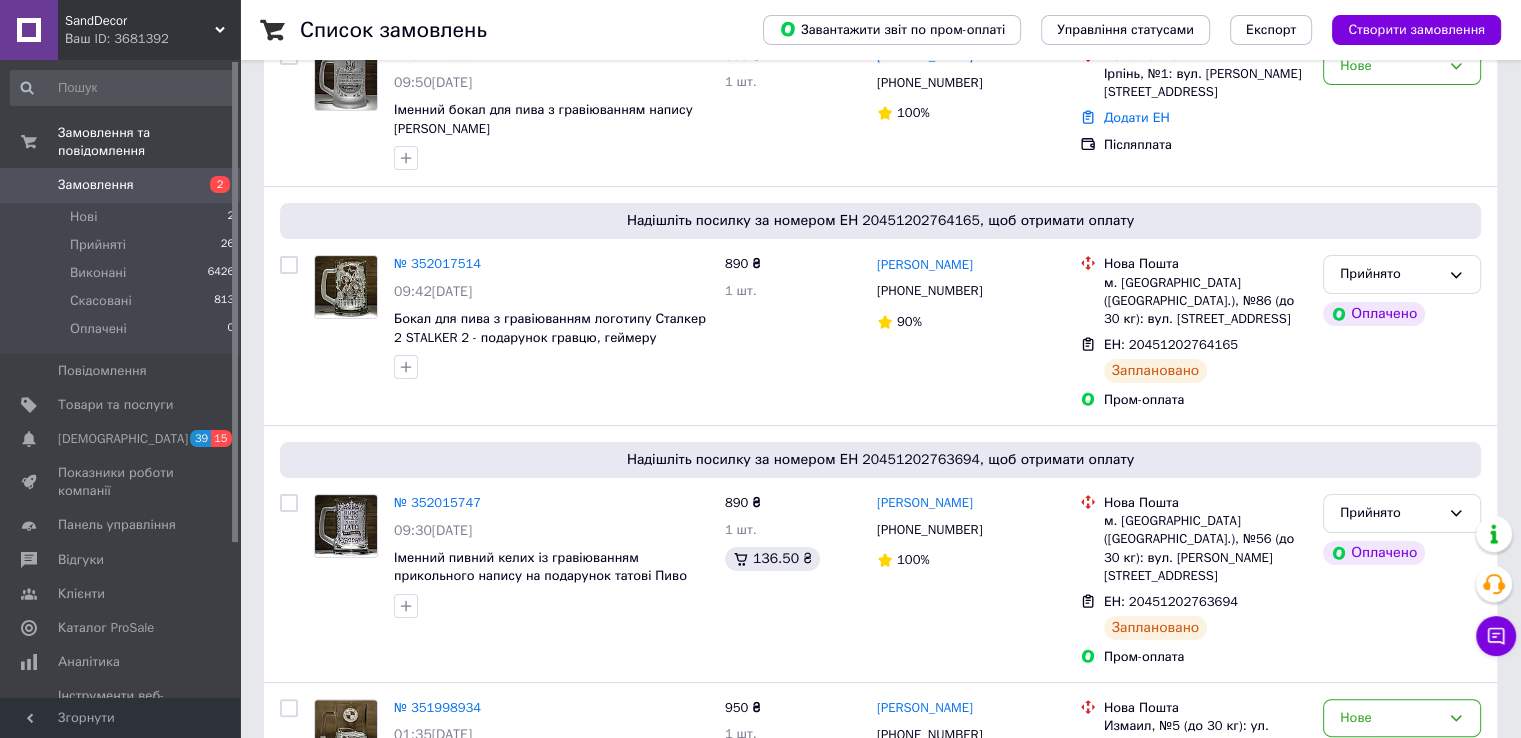 scroll, scrollTop: 400, scrollLeft: 0, axis: vertical 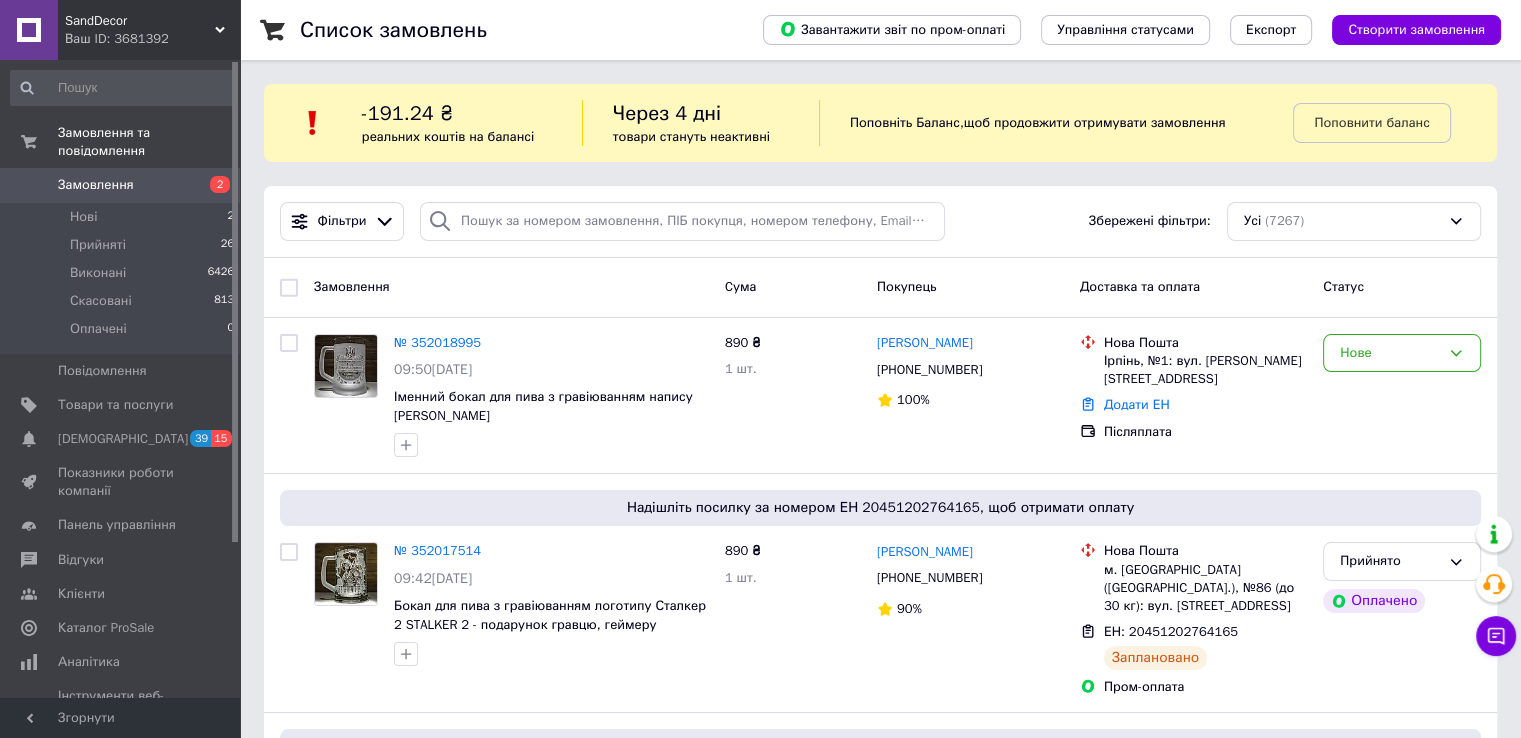 click on "Замовлення" at bounding box center (96, 185) 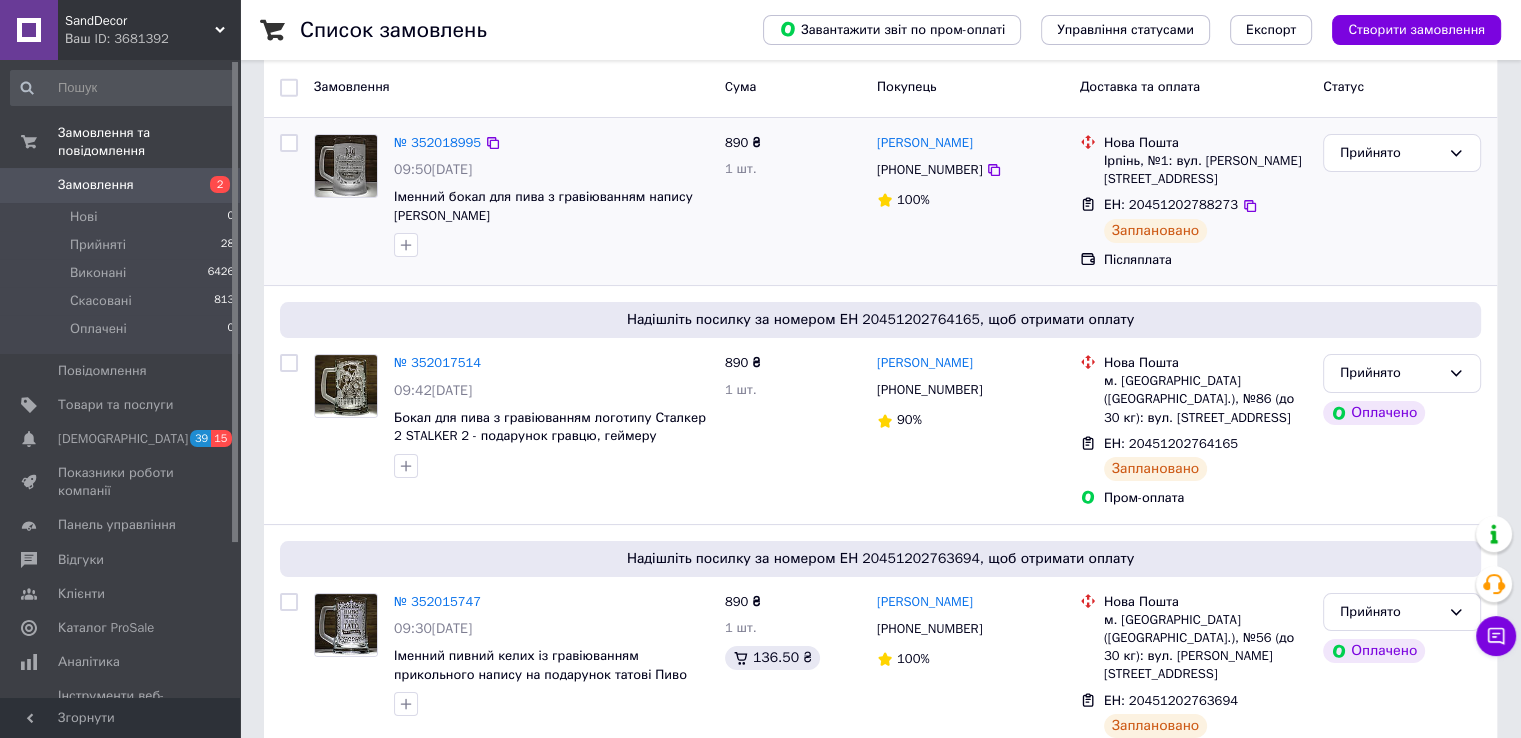 scroll, scrollTop: 500, scrollLeft: 0, axis: vertical 